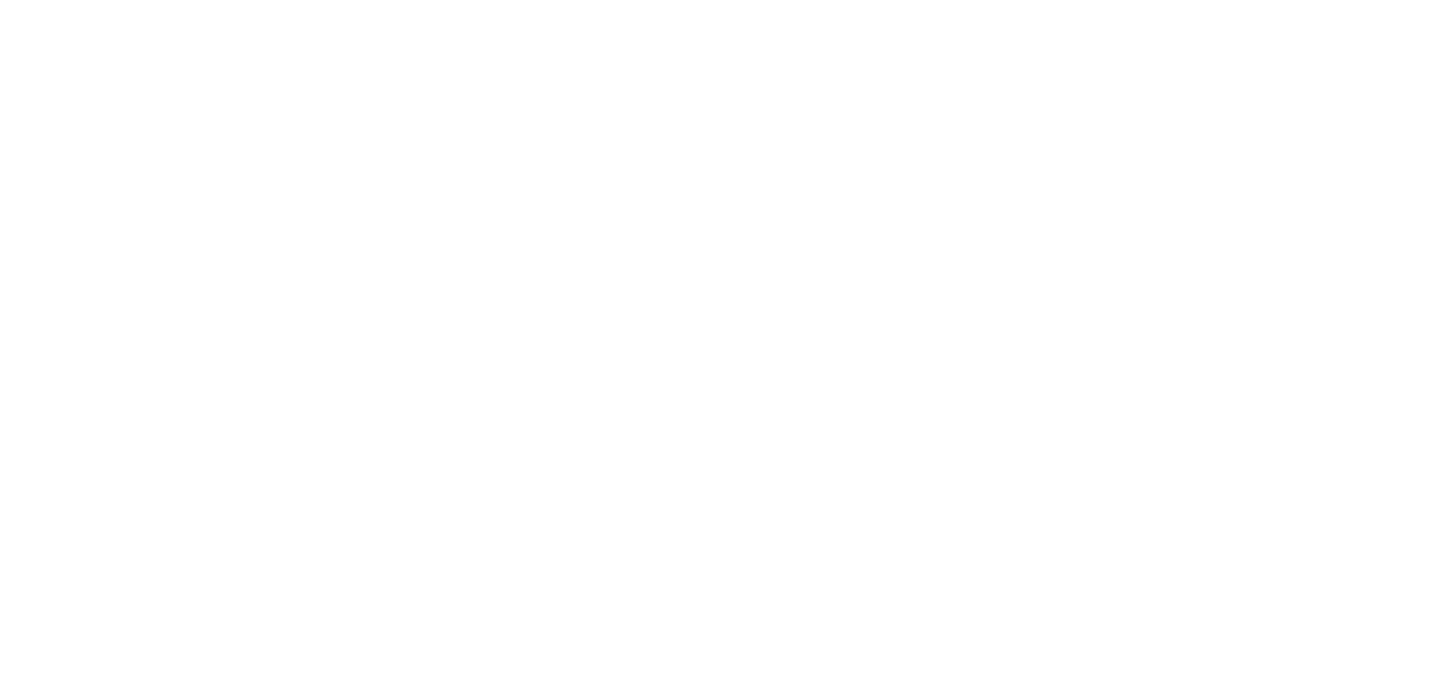 scroll, scrollTop: 0, scrollLeft: 0, axis: both 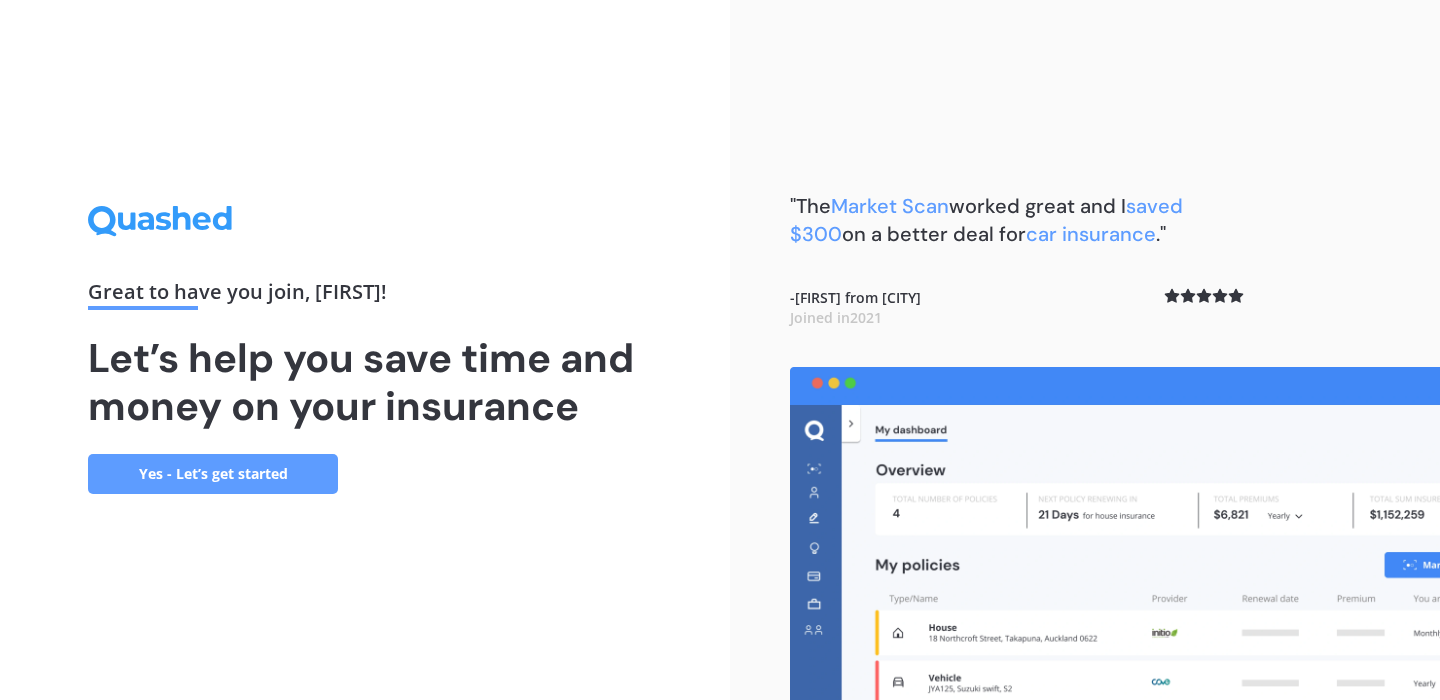 click on "Yes - Let’s get started" at bounding box center (213, 474) 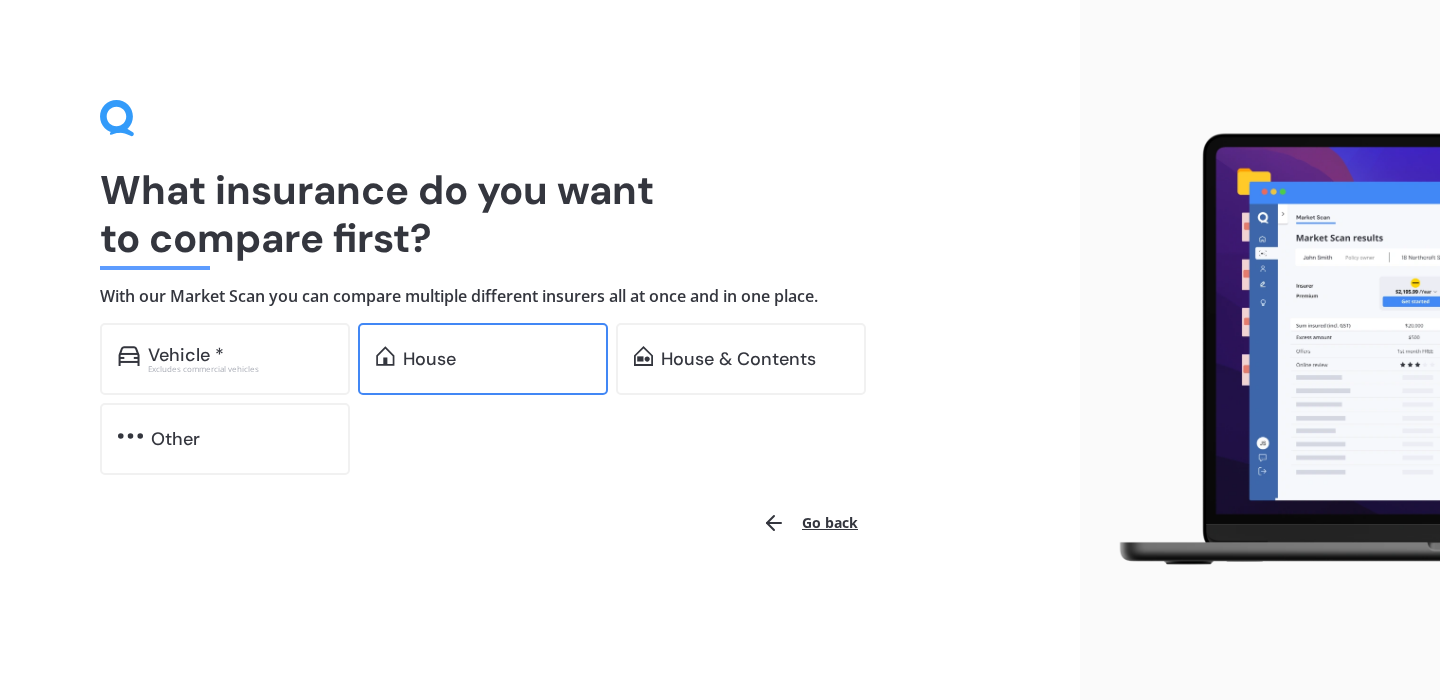 click on "House" at bounding box center (483, 359) 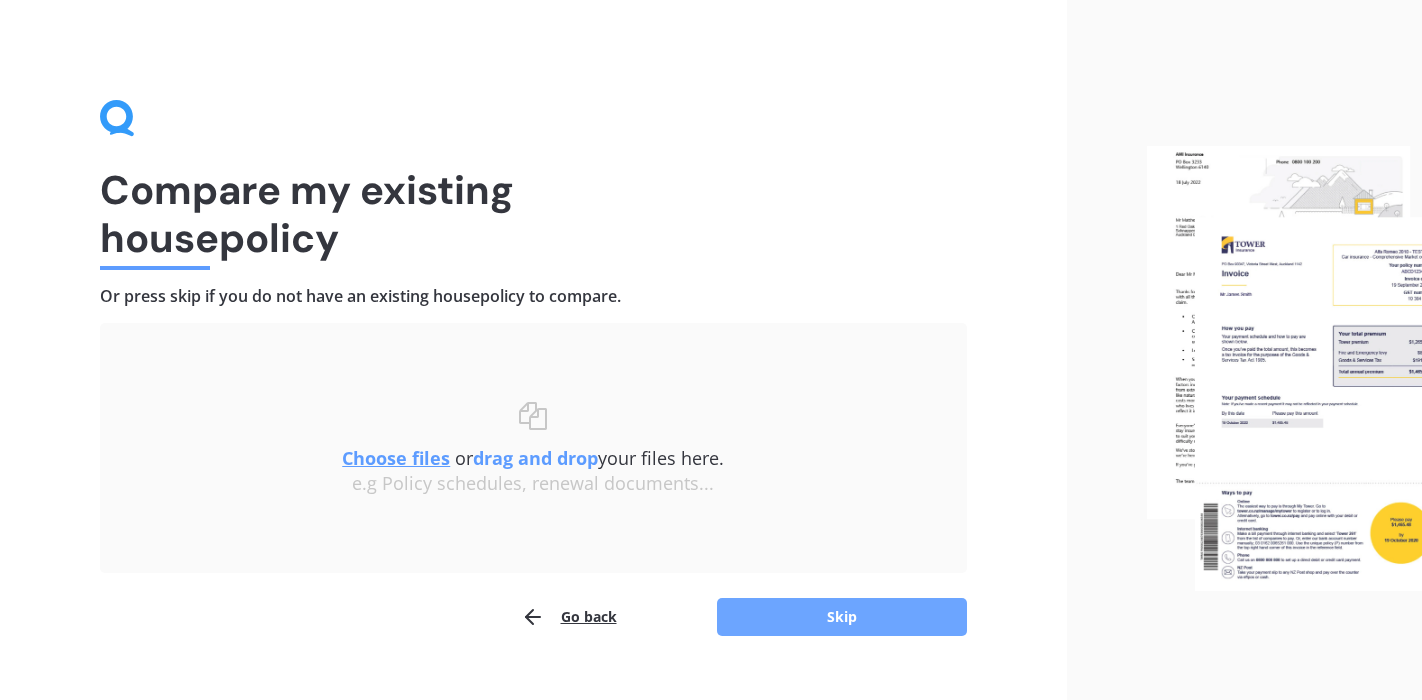 click on "Skip" at bounding box center (842, 617) 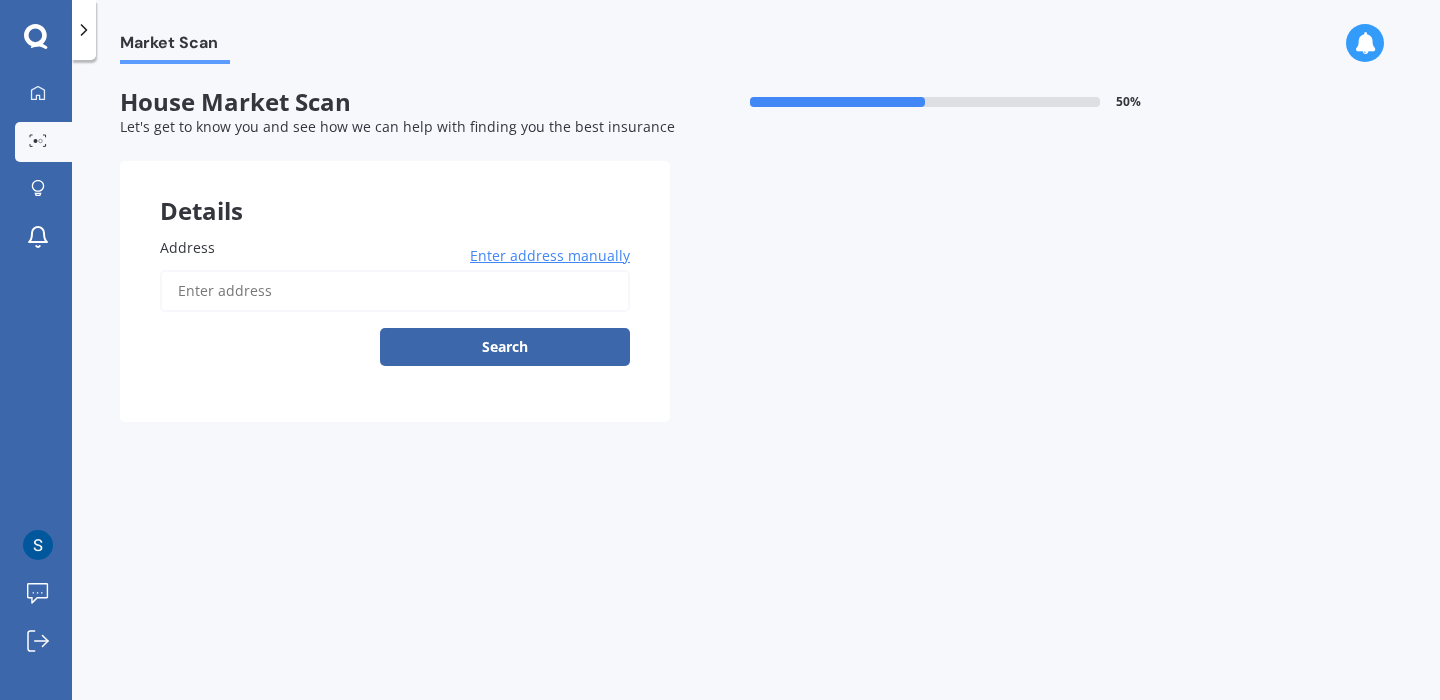 click on "Address" at bounding box center [391, 247] 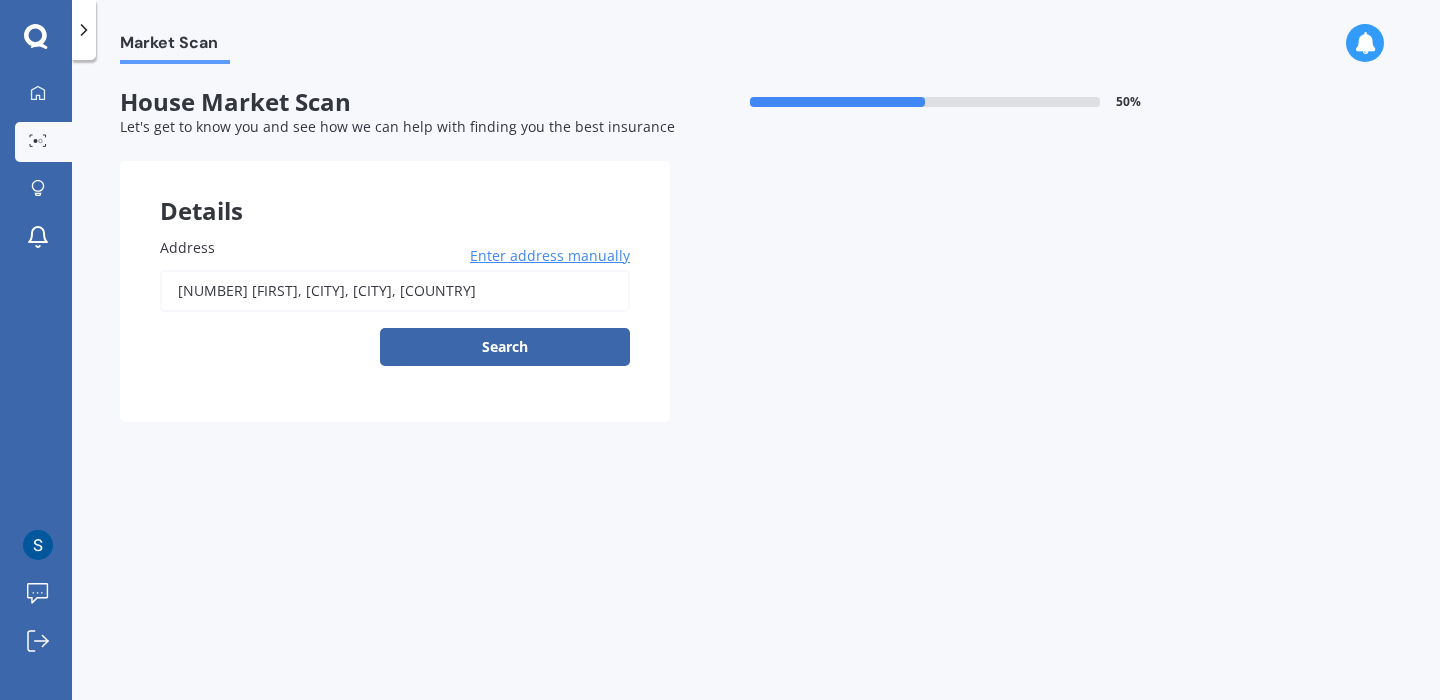 type on "[NUMBER] [FIRST], [CITY], [CITY] [POSTCODE]" 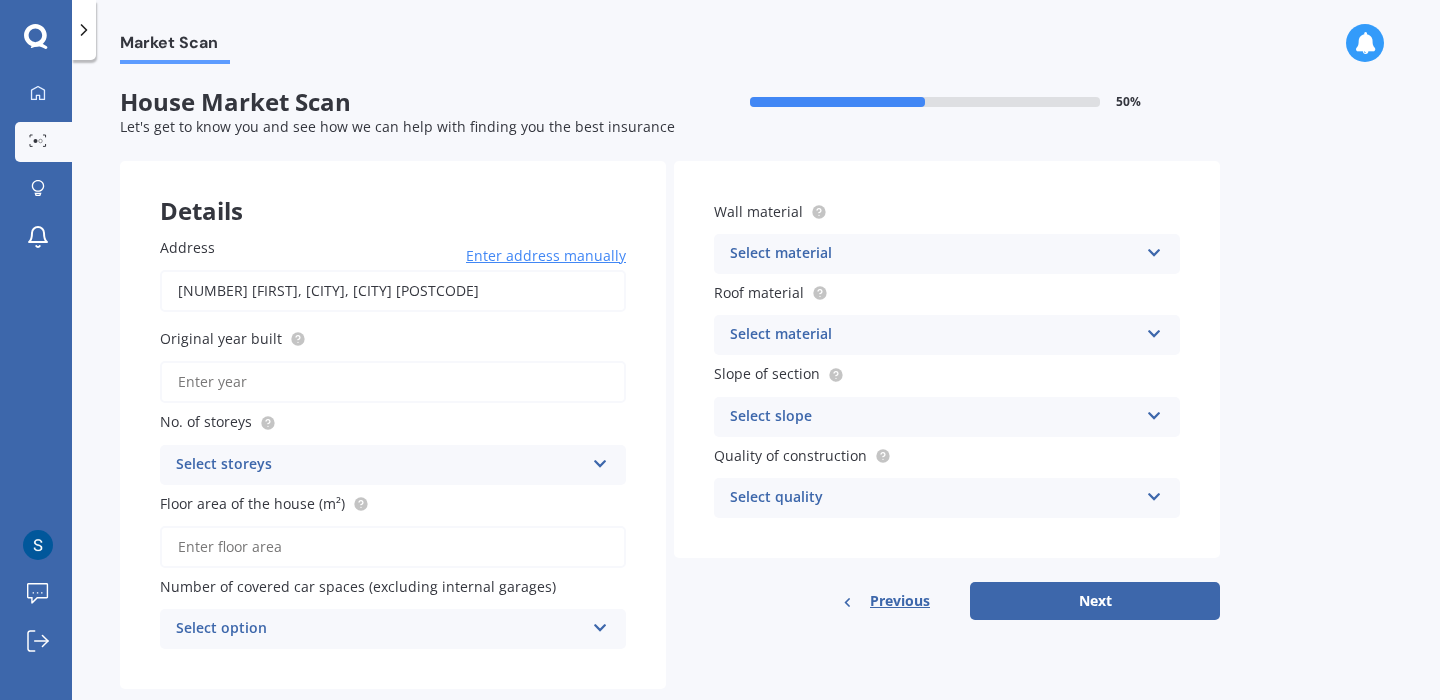 click on "Original year built" at bounding box center [393, 382] 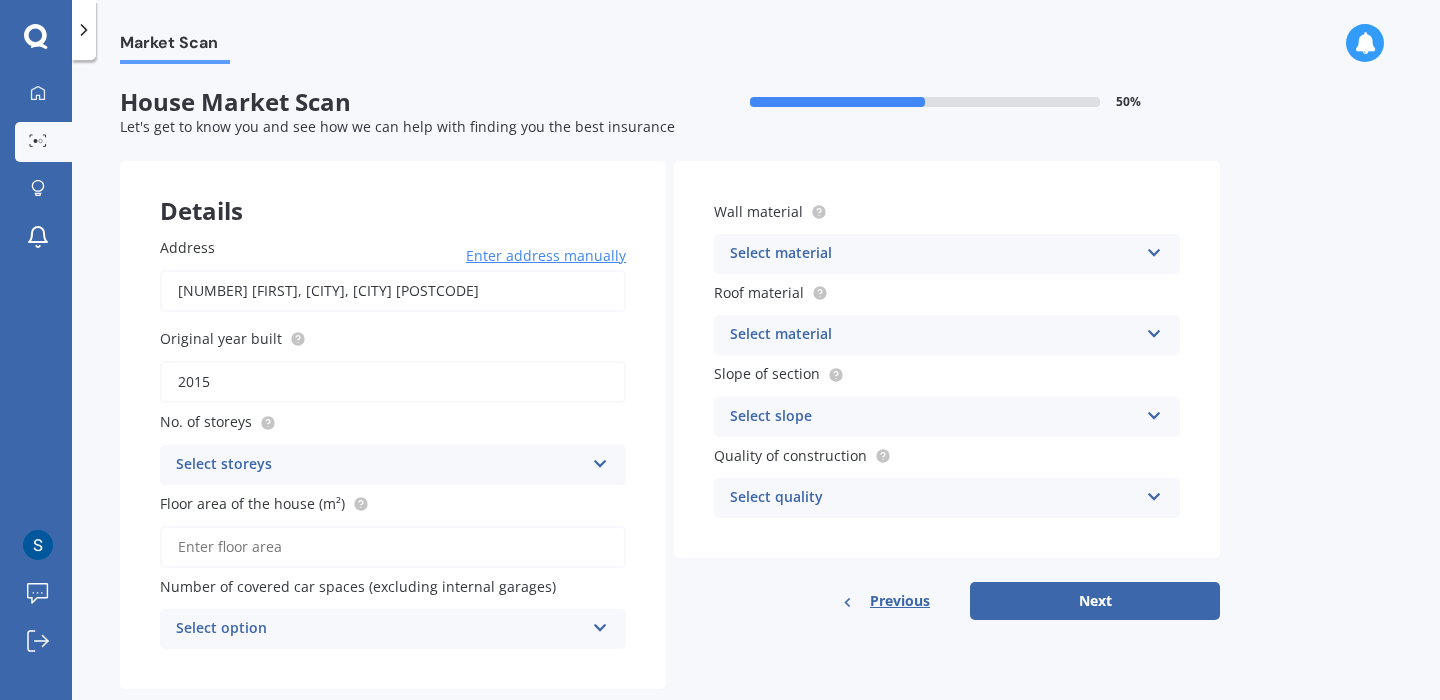 type on "2015" 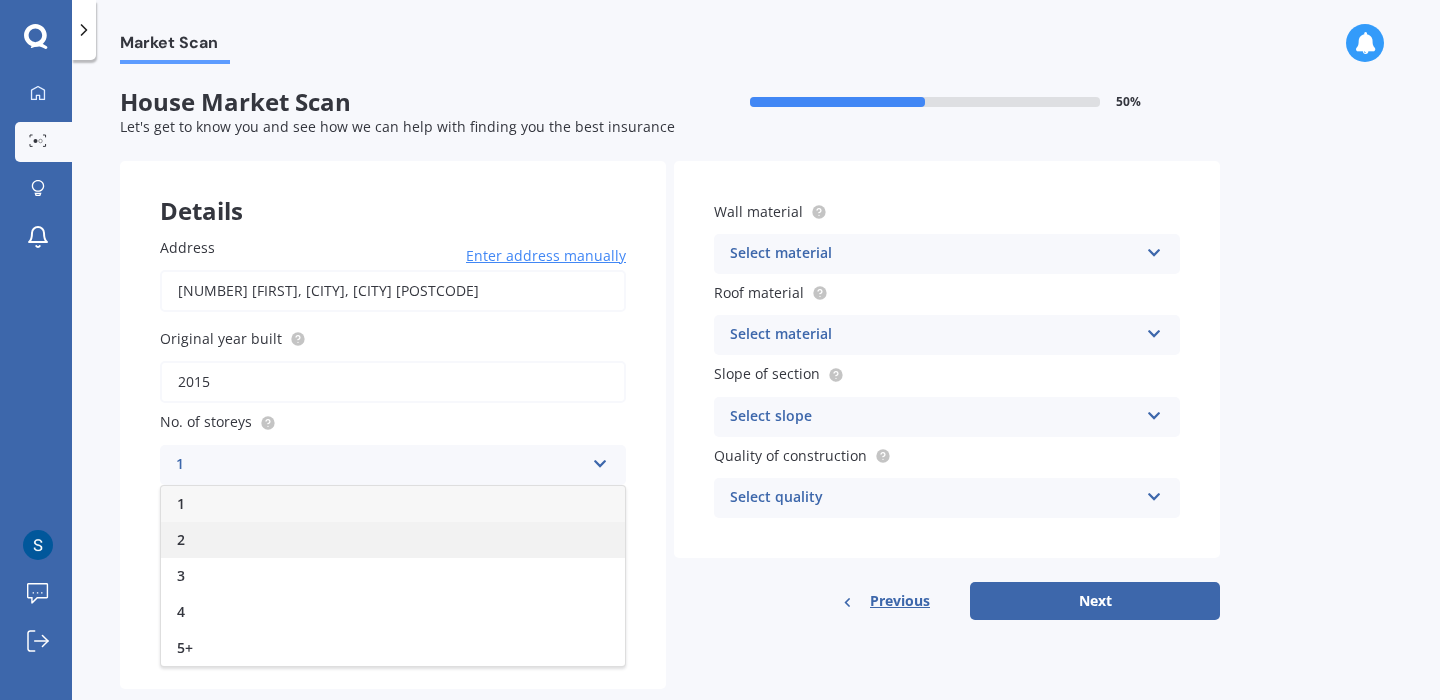click on "2" at bounding box center [393, 540] 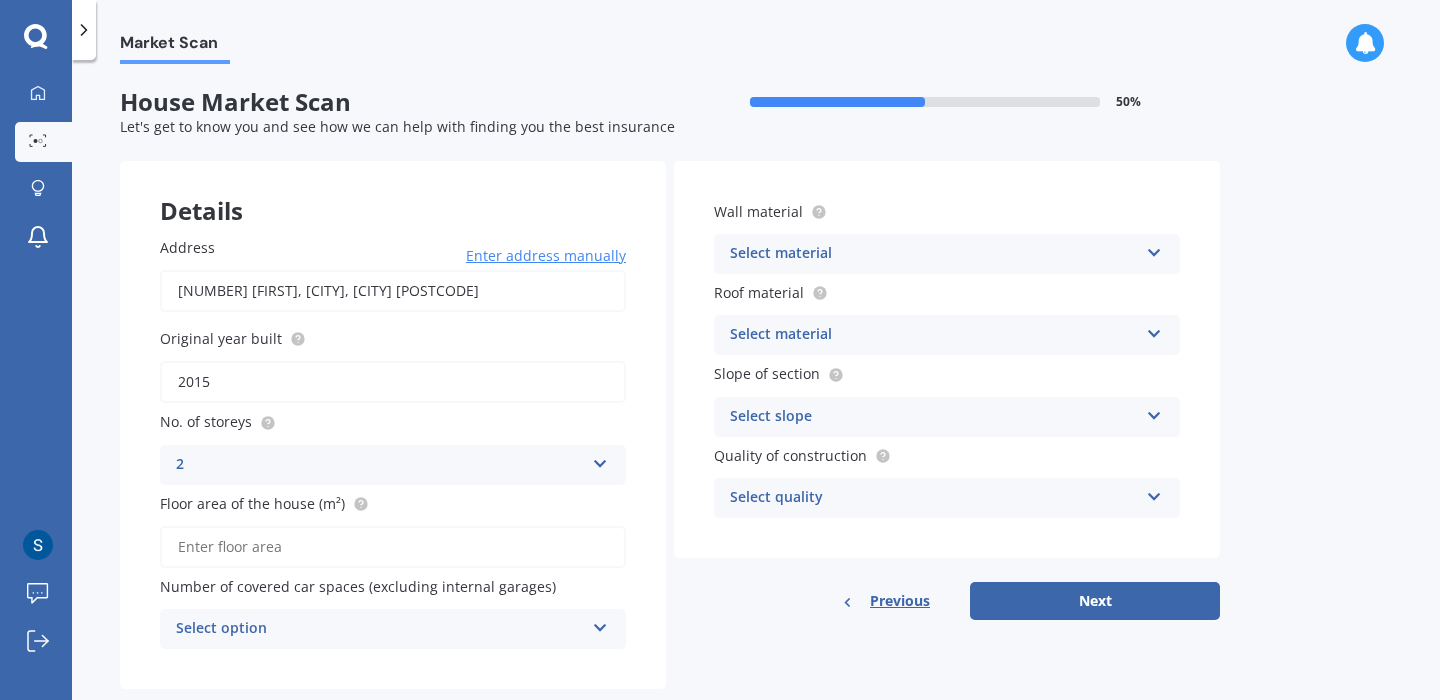 click on "Floor area of the house (m²)" at bounding box center (393, 547) 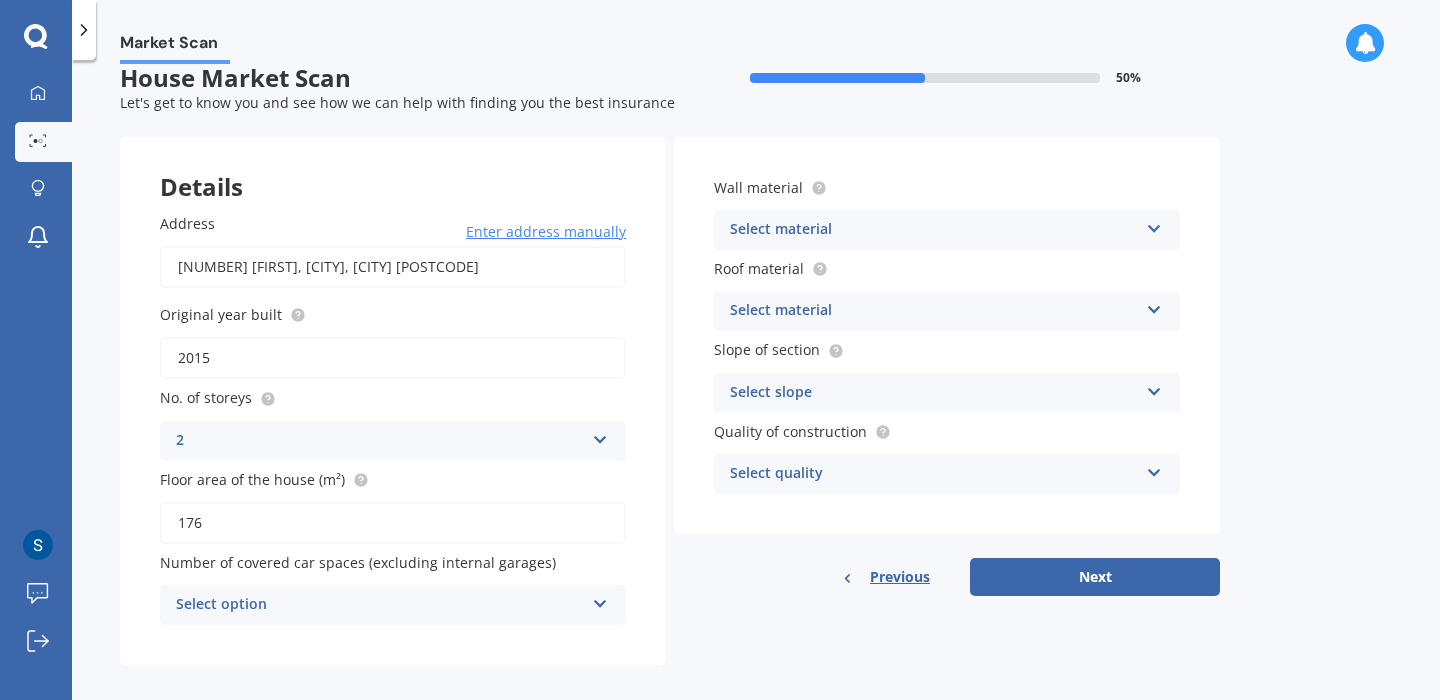 scroll, scrollTop: 42, scrollLeft: 0, axis: vertical 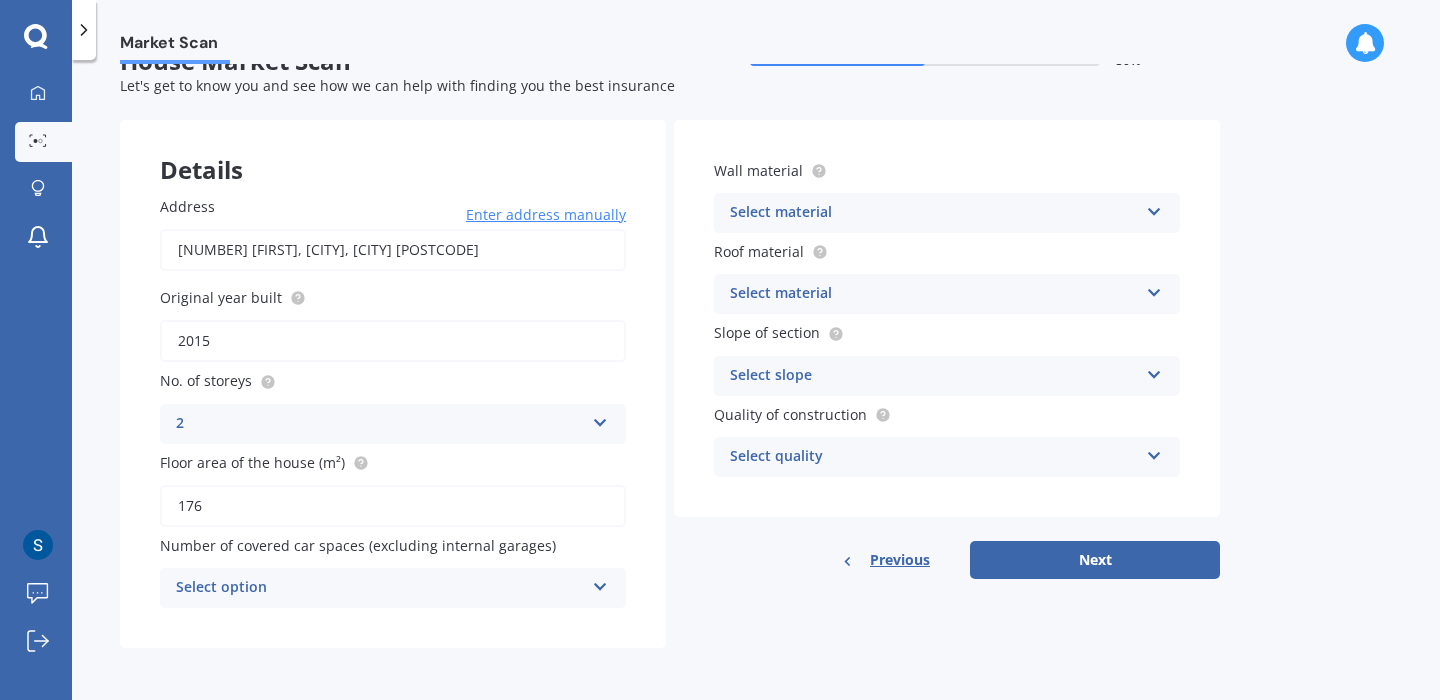 type on "176" 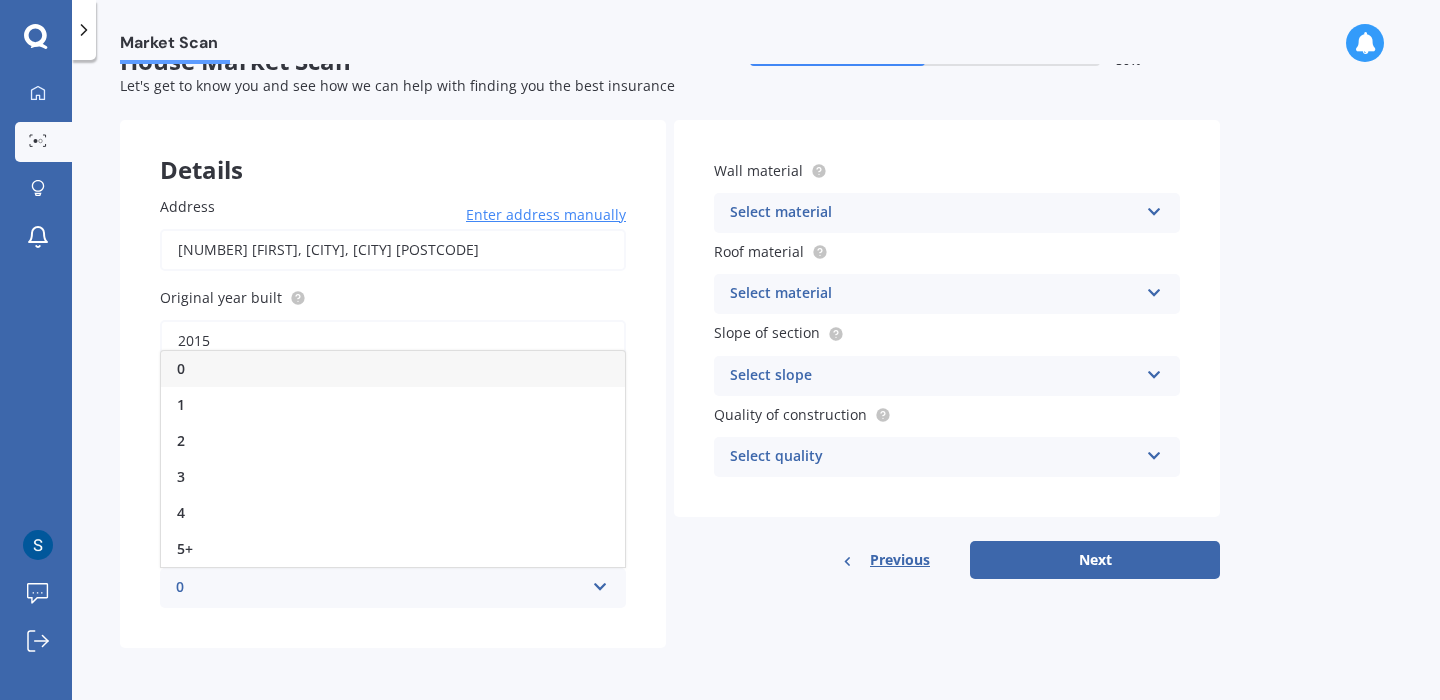 click on "0" at bounding box center [393, 369] 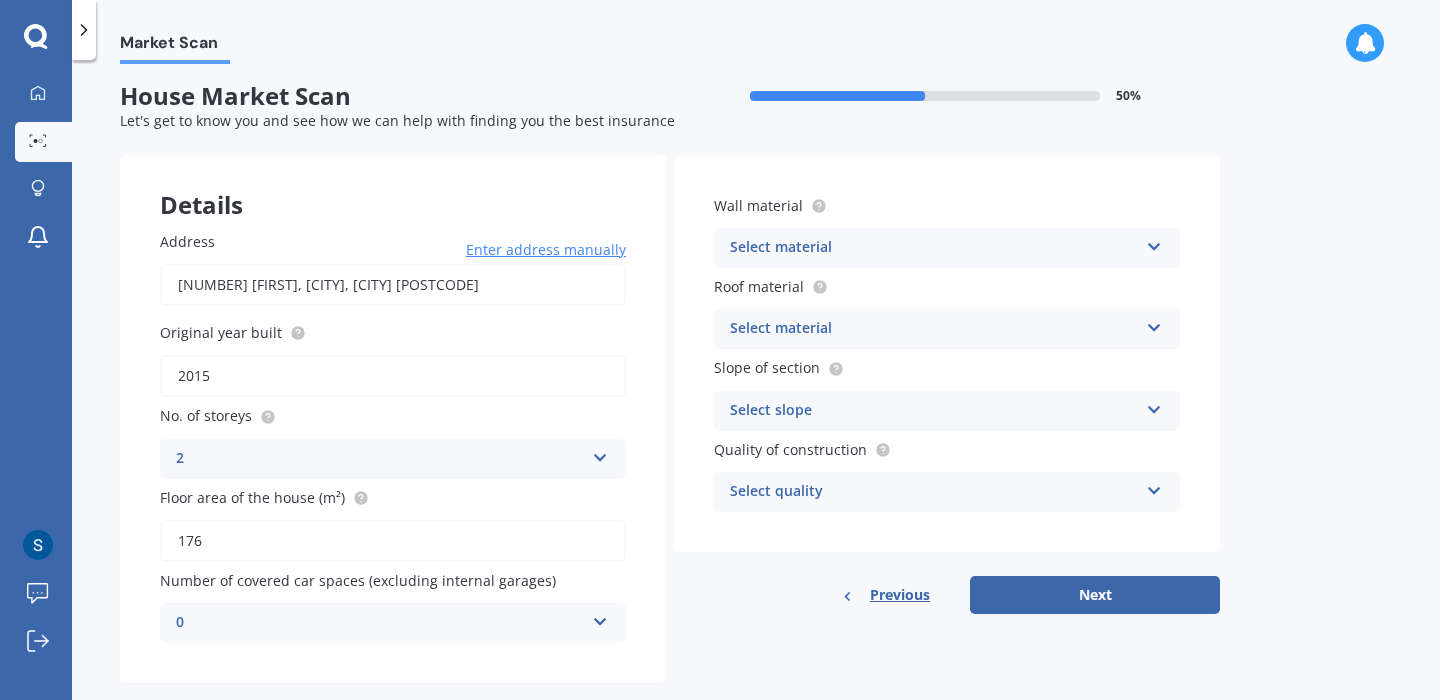 scroll, scrollTop: 0, scrollLeft: 0, axis: both 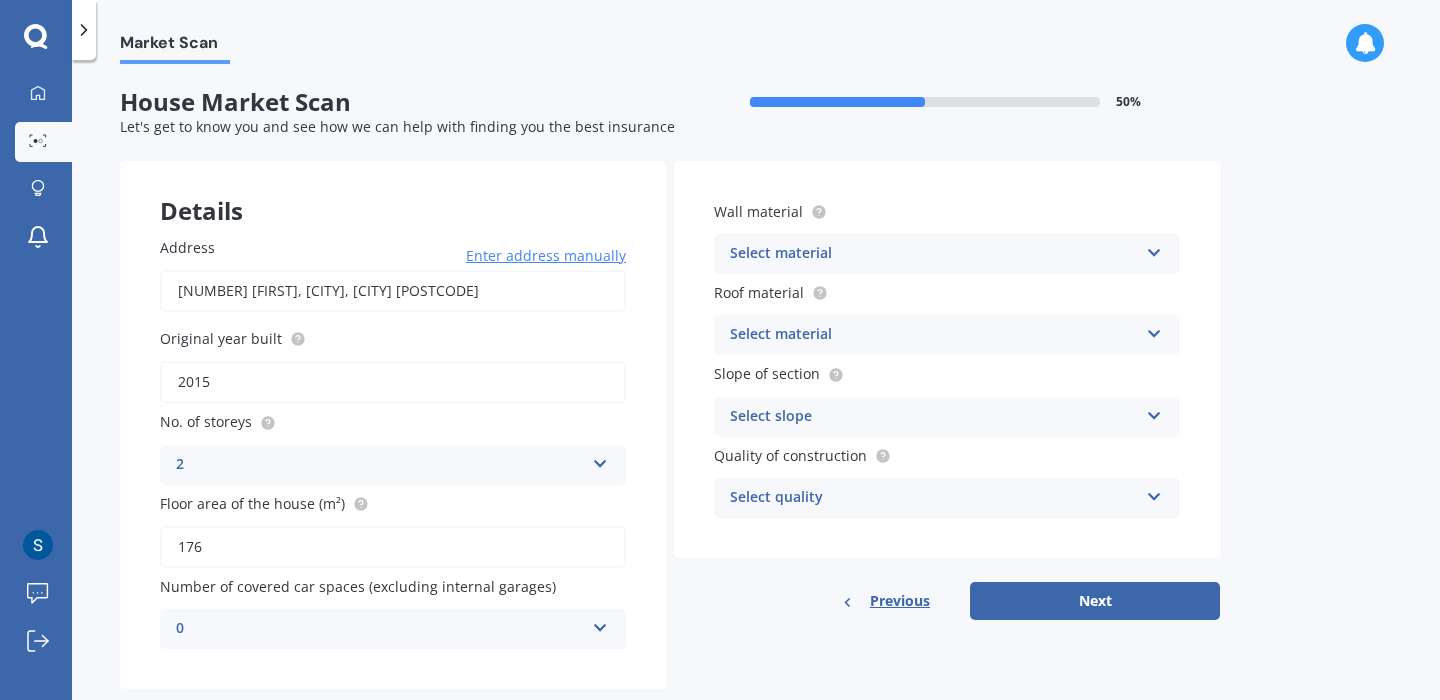 click on "Select material" at bounding box center (934, 254) 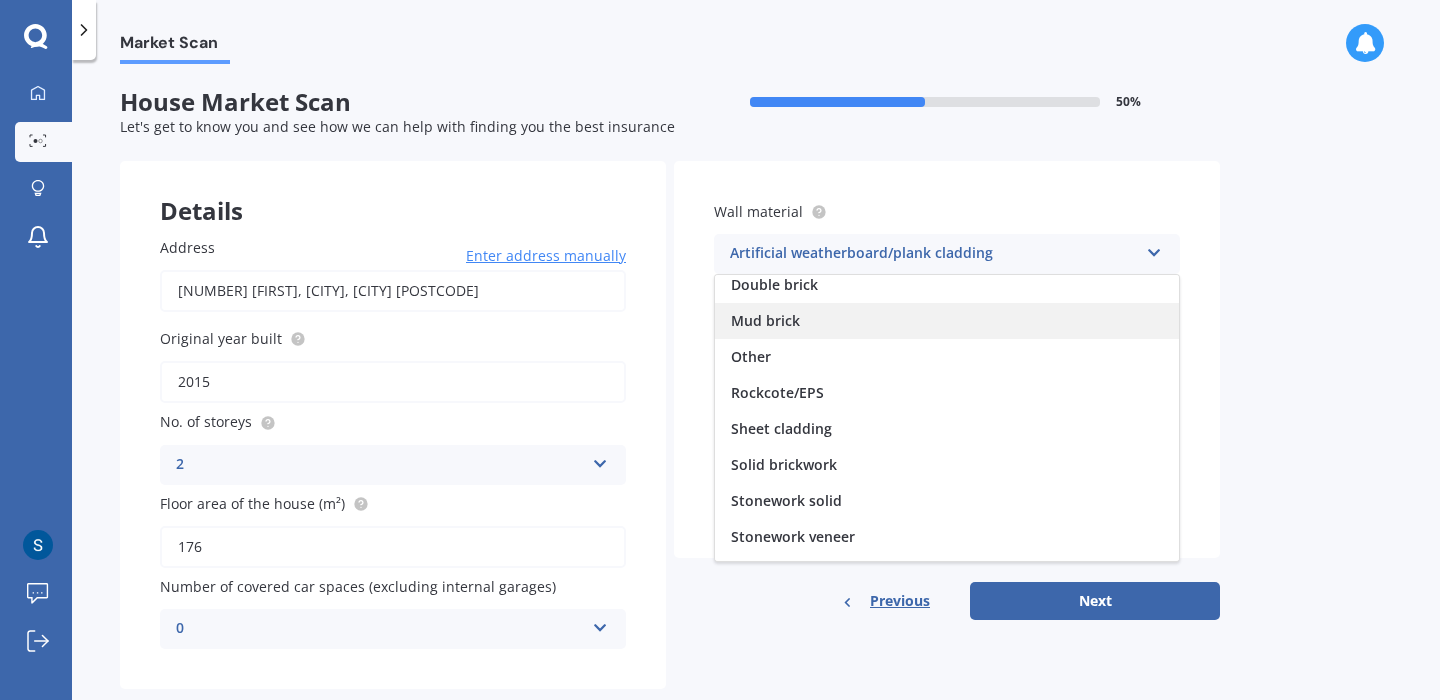 scroll, scrollTop: 178, scrollLeft: 0, axis: vertical 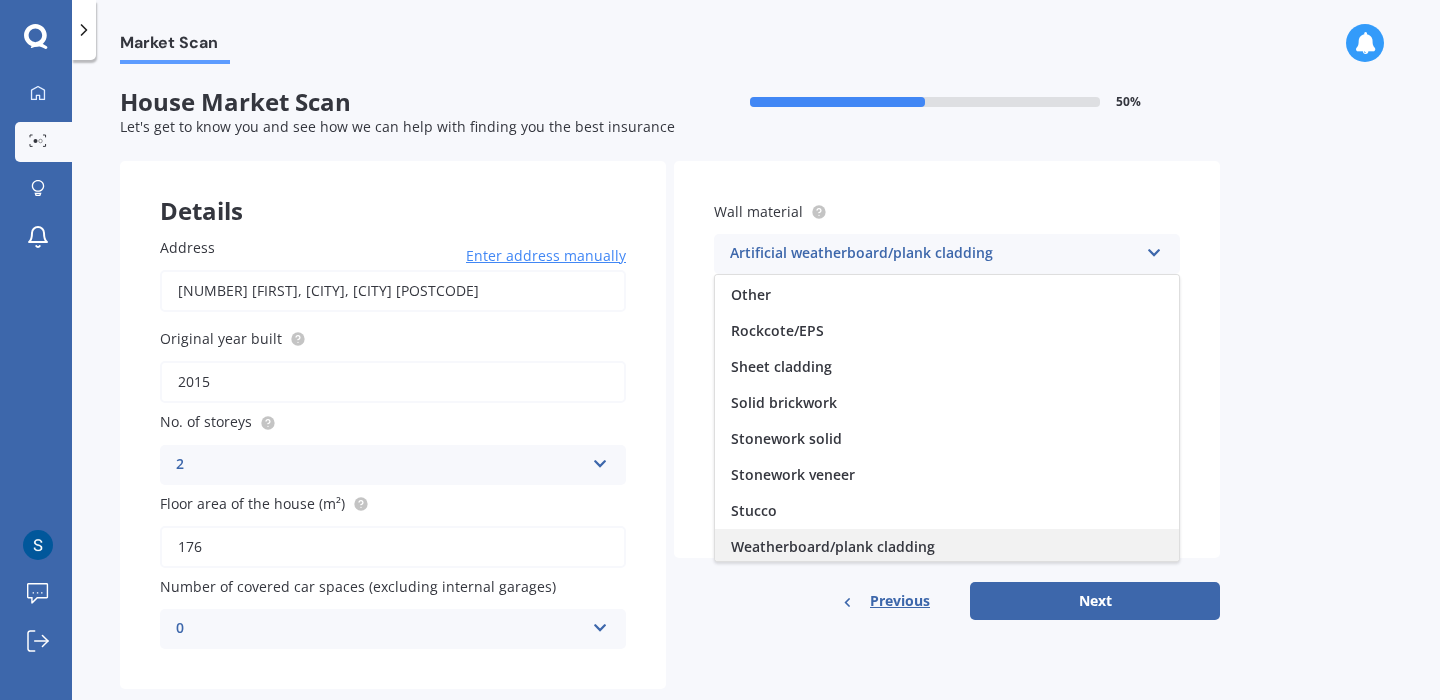 click on "Weatherboard/plank cladding" at bounding box center (833, 546) 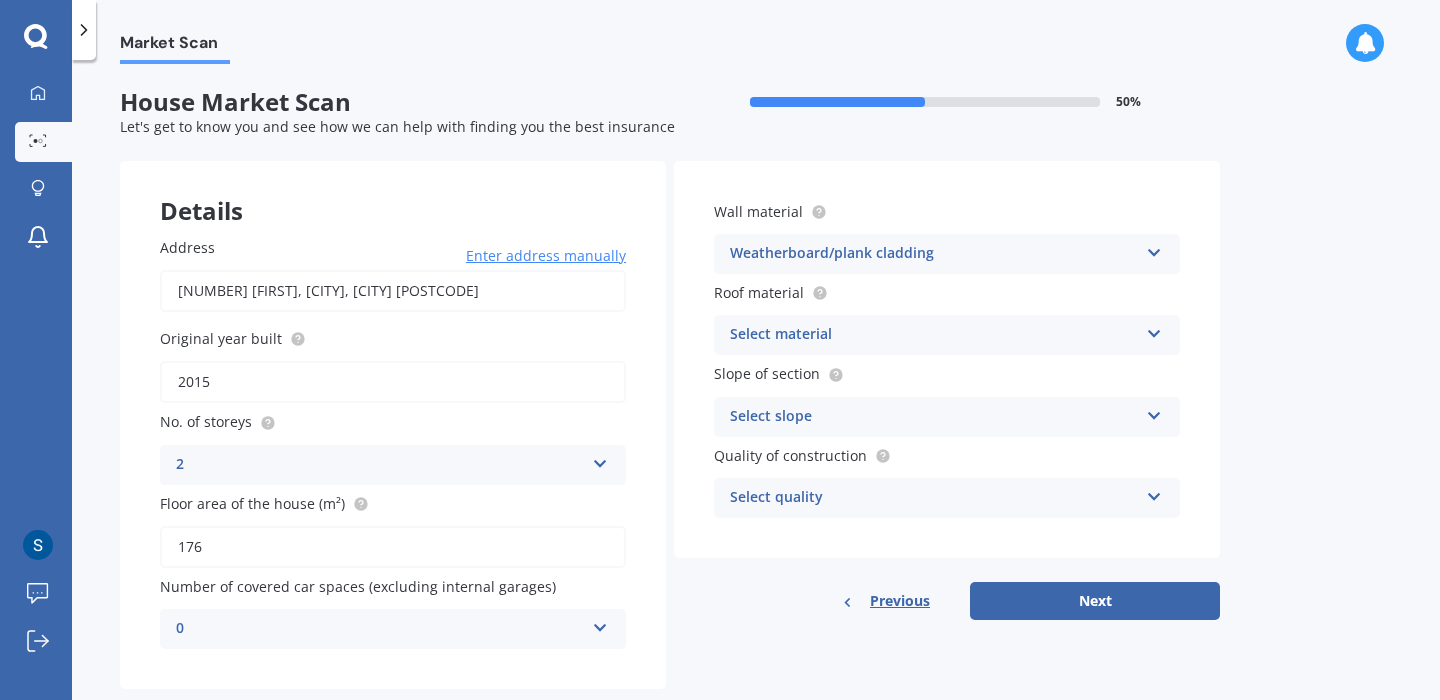 click on "Select material" at bounding box center (934, 335) 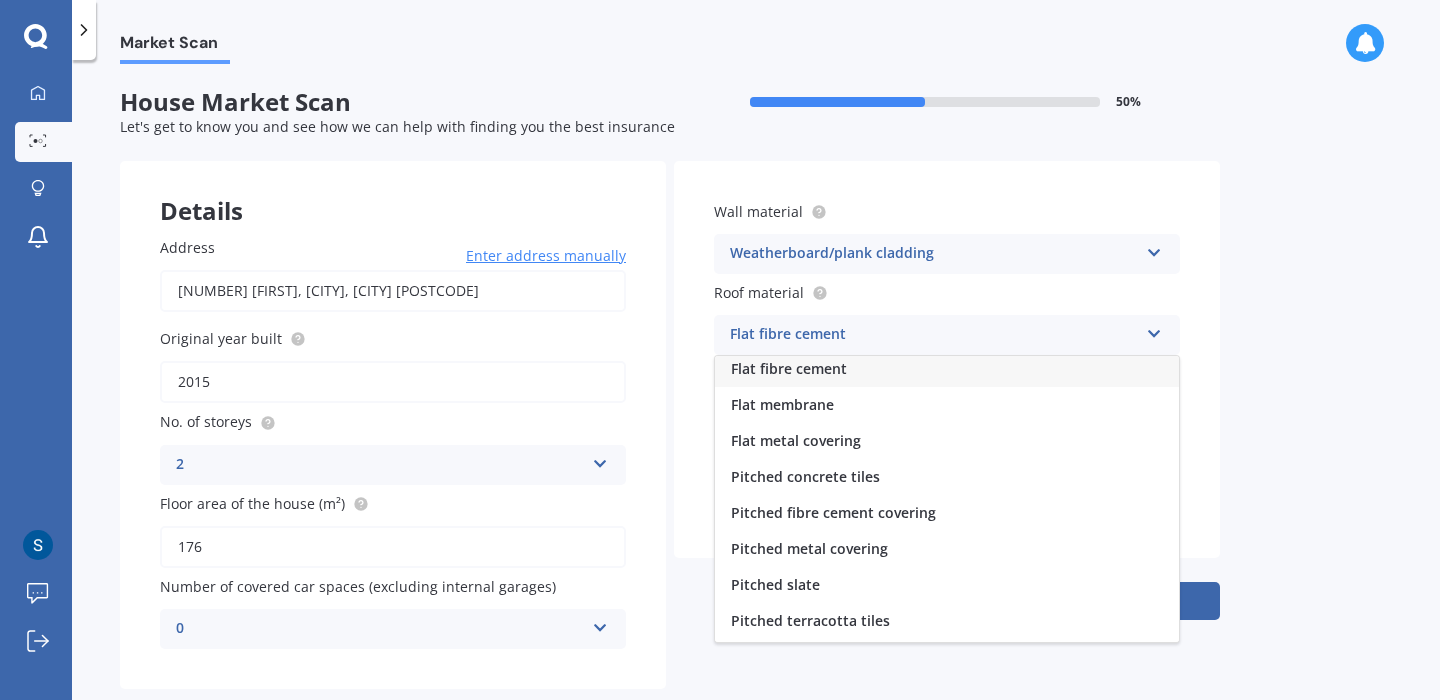 scroll, scrollTop: 0, scrollLeft: 0, axis: both 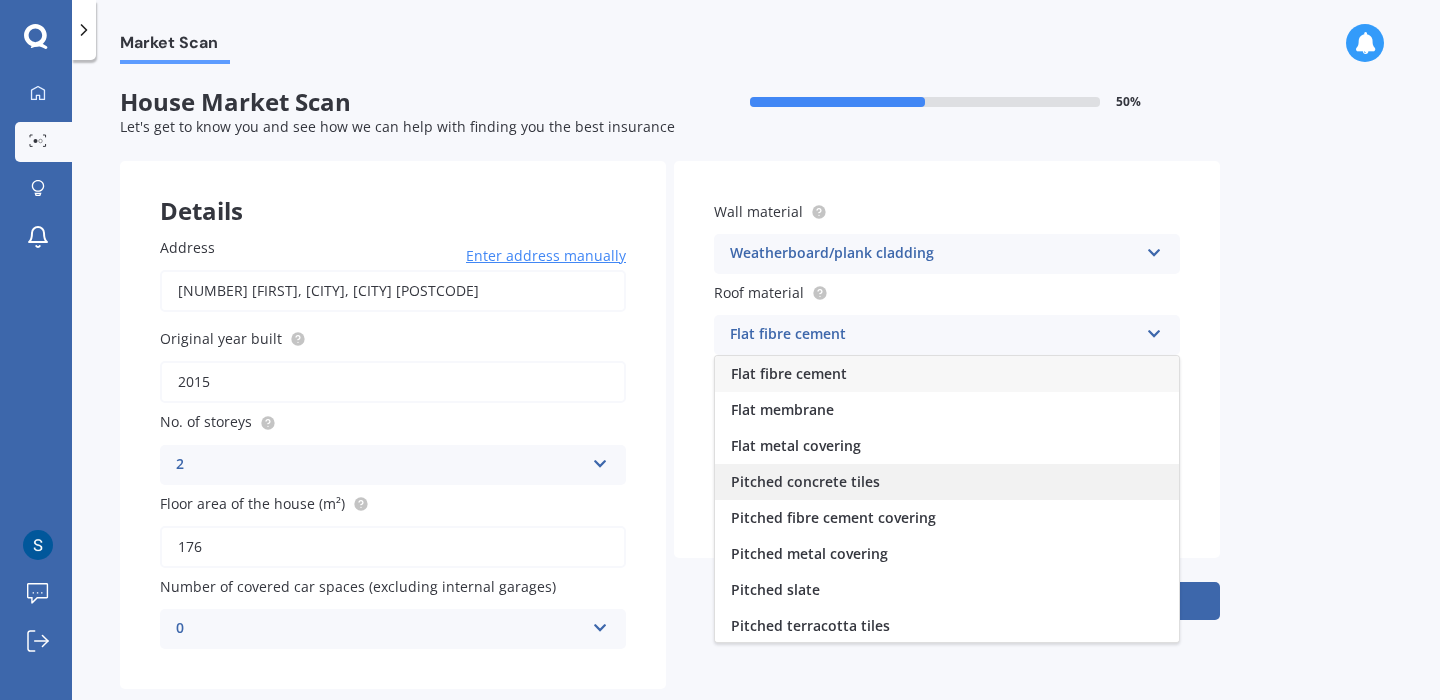 click on "Pitched concrete tiles" at bounding box center (947, 482) 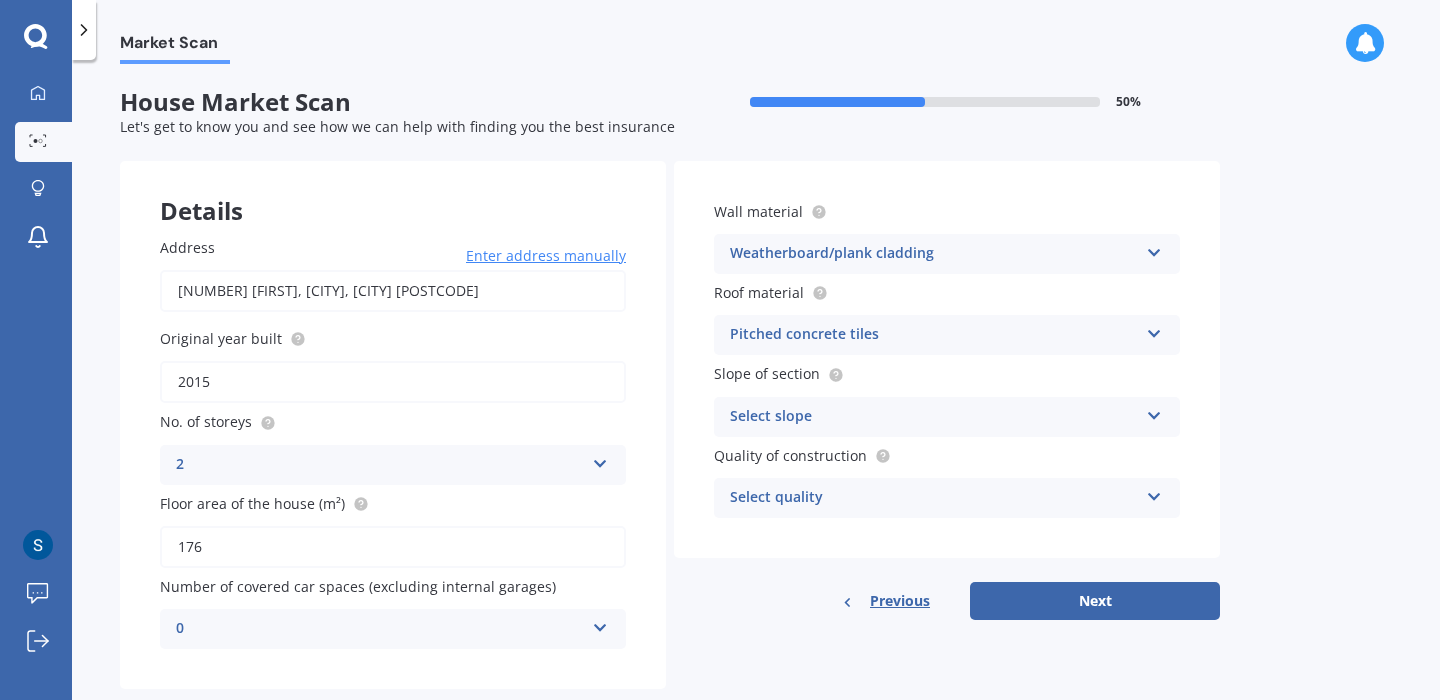 click on "Select slope" at bounding box center [934, 417] 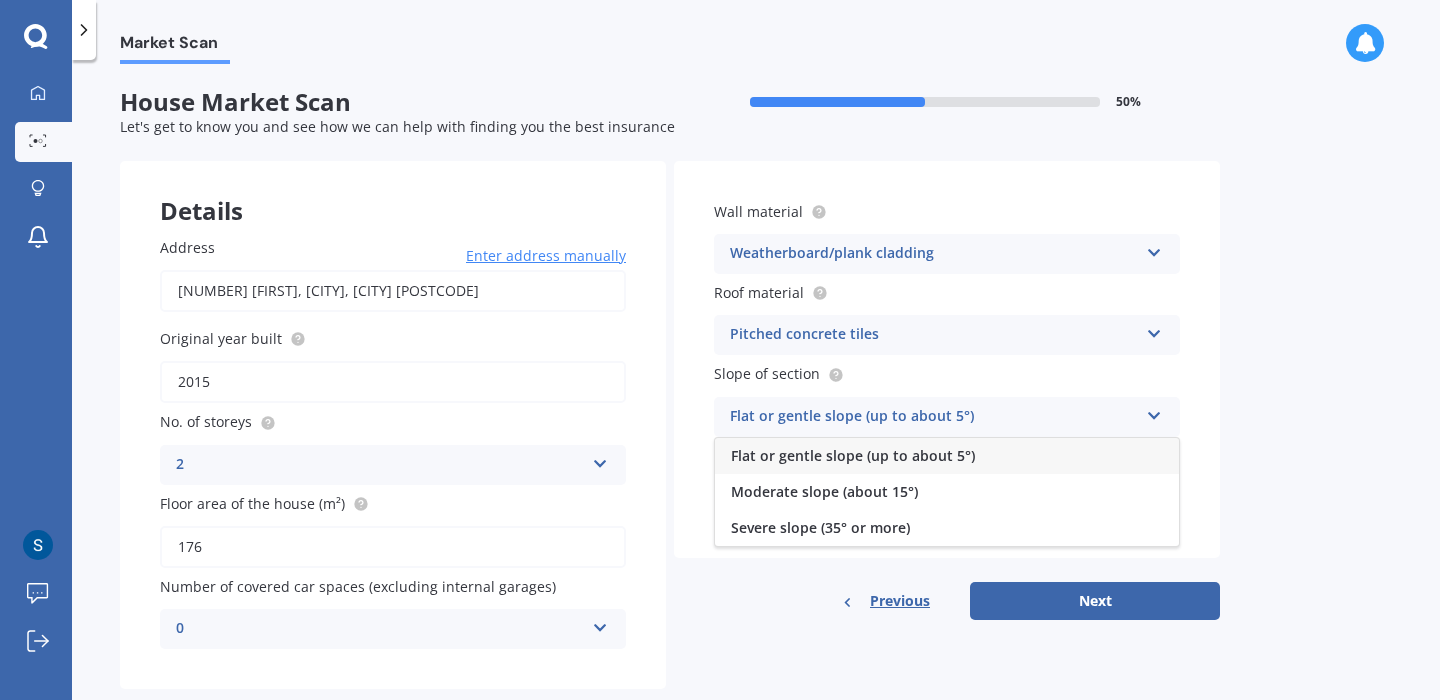 click on "Flat or gentle slope (up to about 5°)" at bounding box center [853, 455] 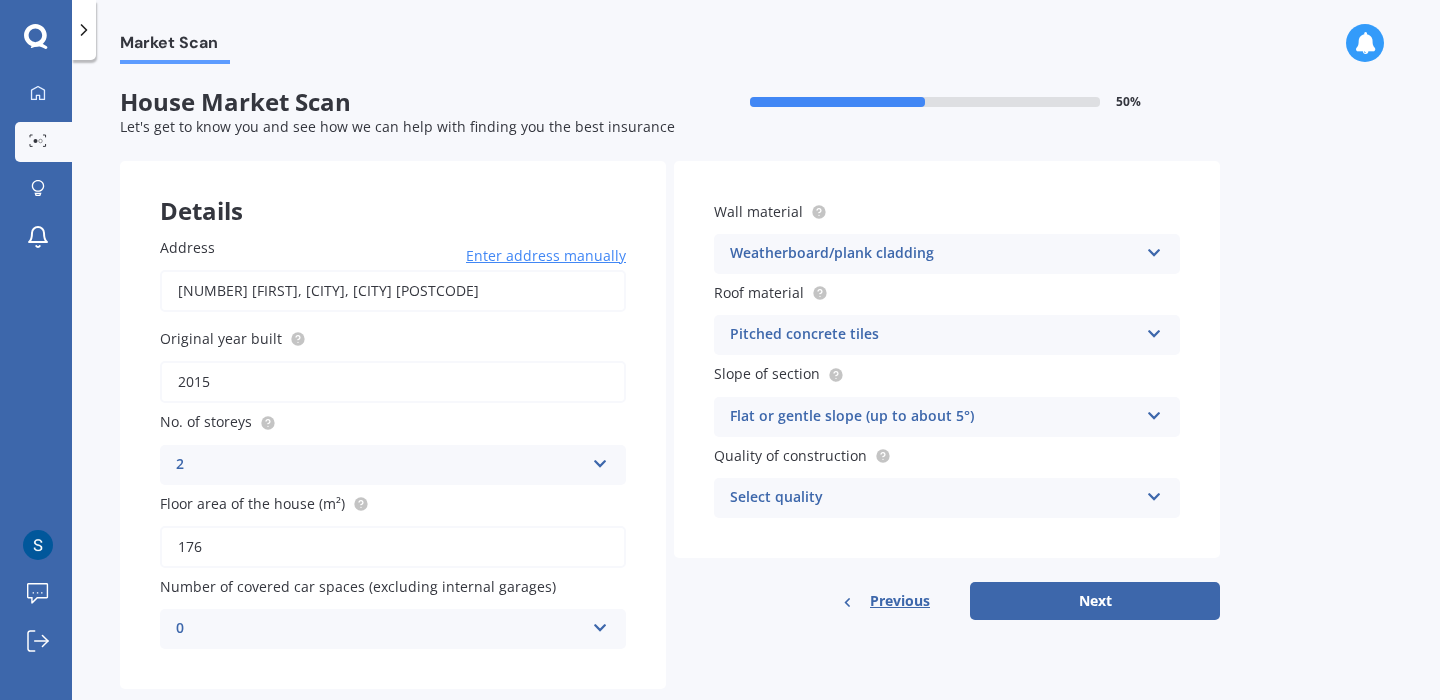 click on "Select quality" at bounding box center (934, 498) 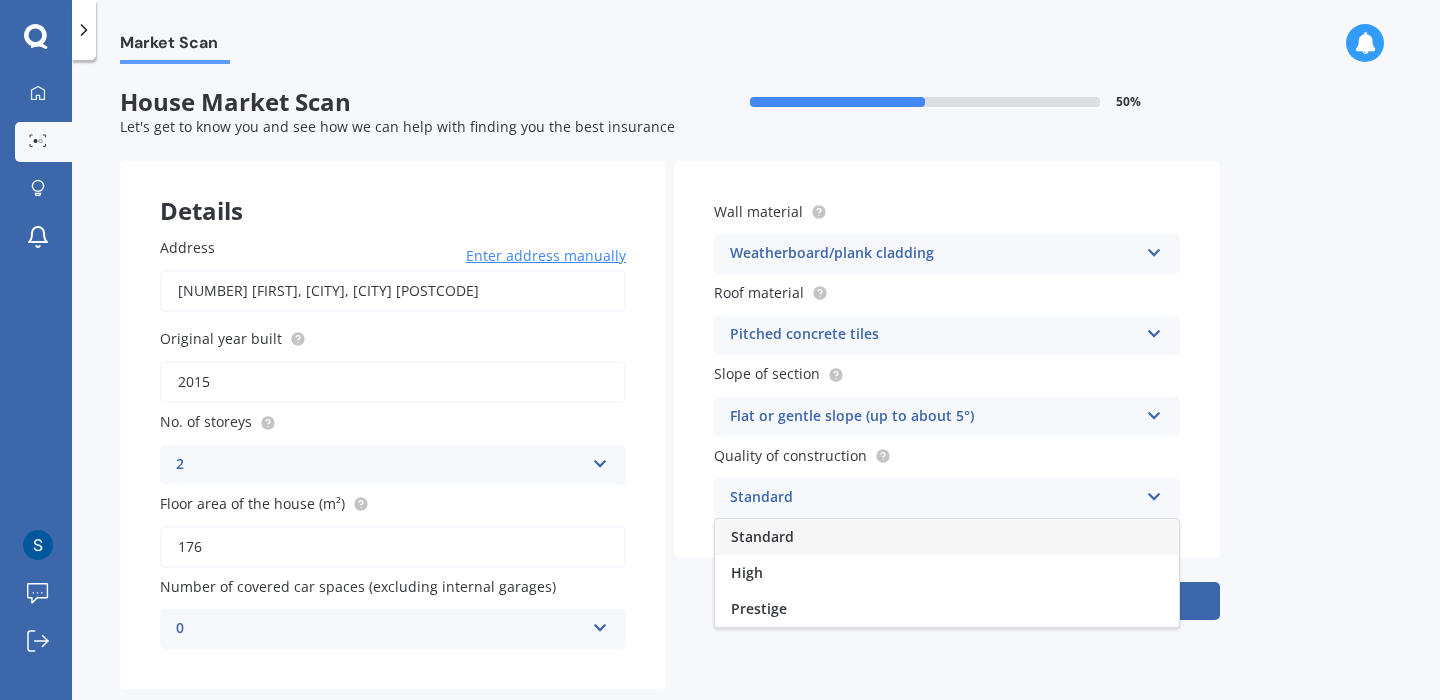 click on "Standard" at bounding box center [947, 537] 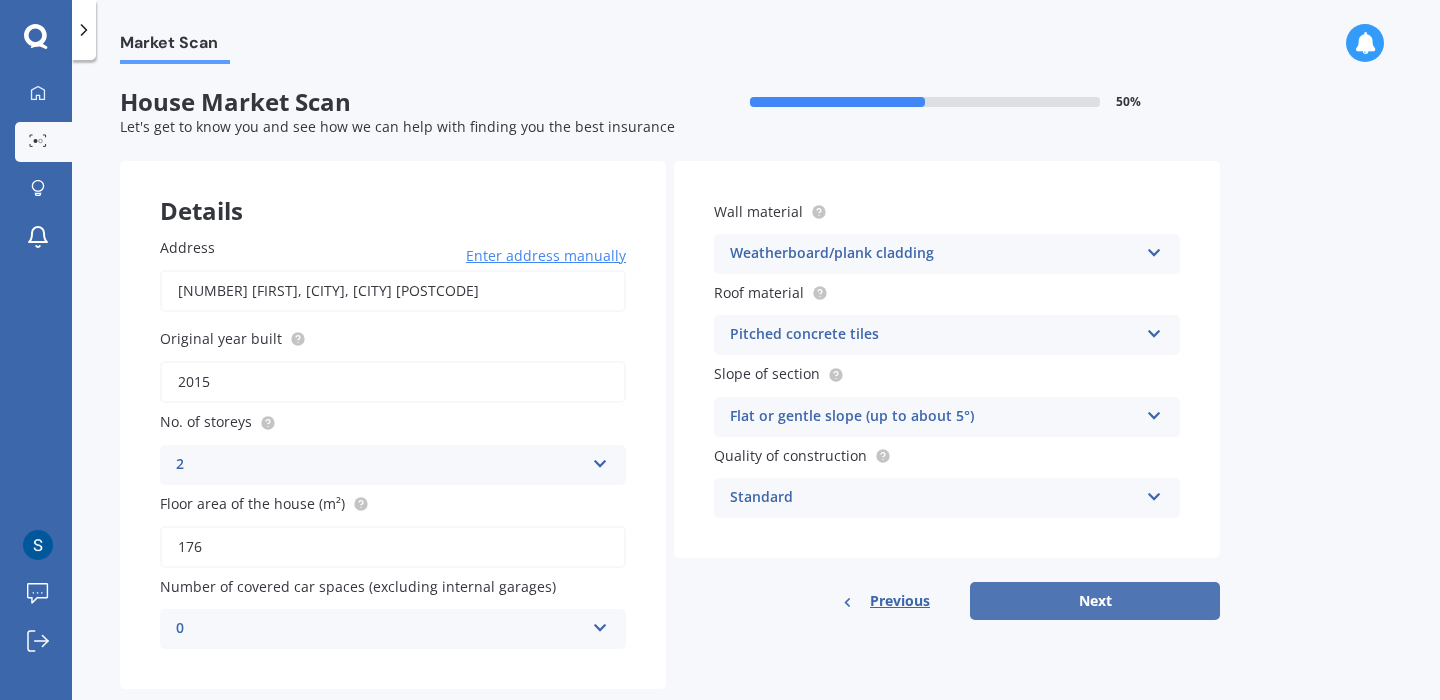 click on "Next" at bounding box center (1095, 601) 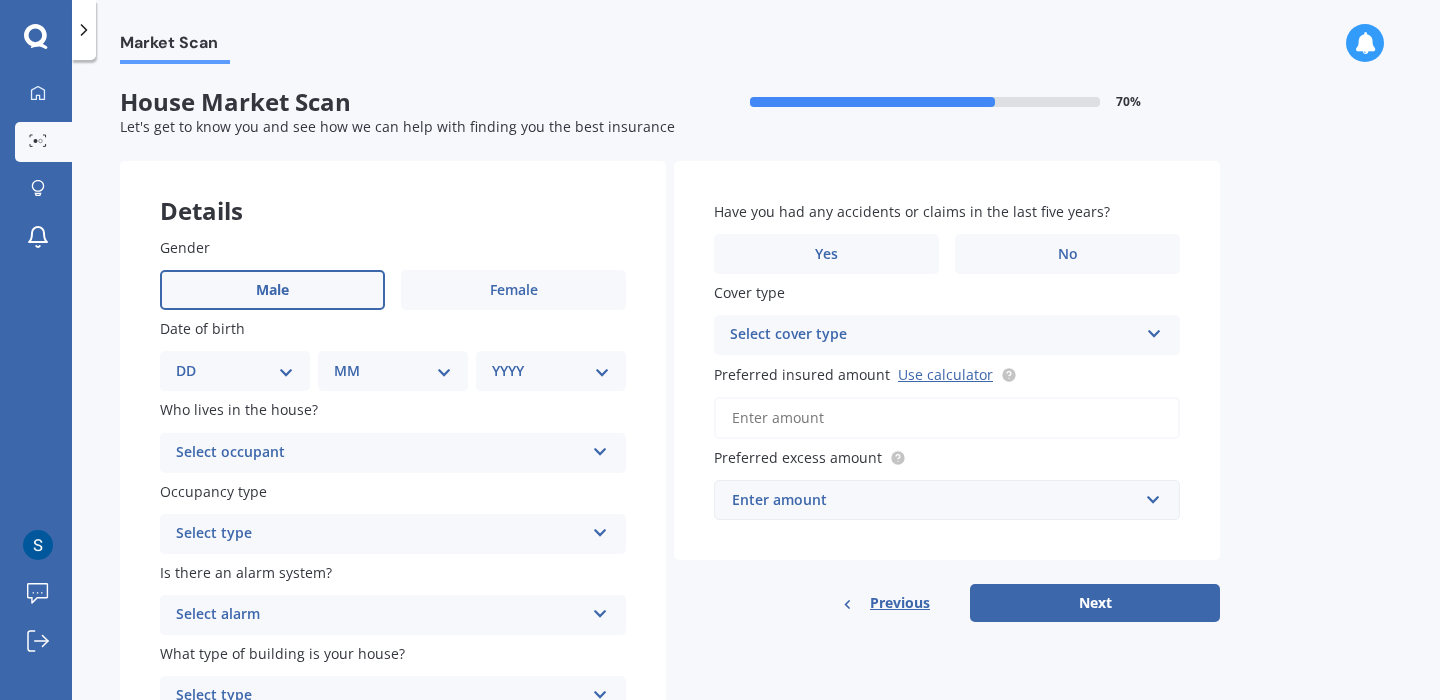 click on "Male" at bounding box center [272, 290] 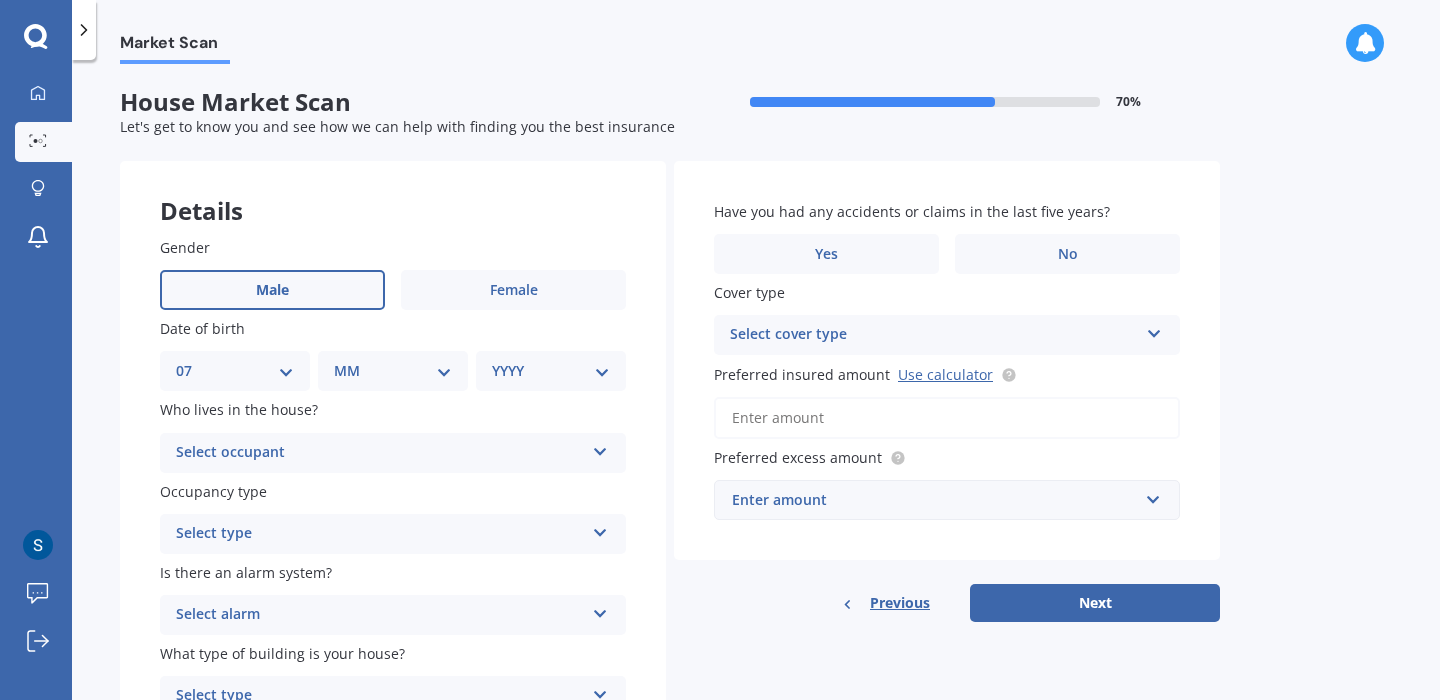 click on "07" at bounding box center (0, 0) 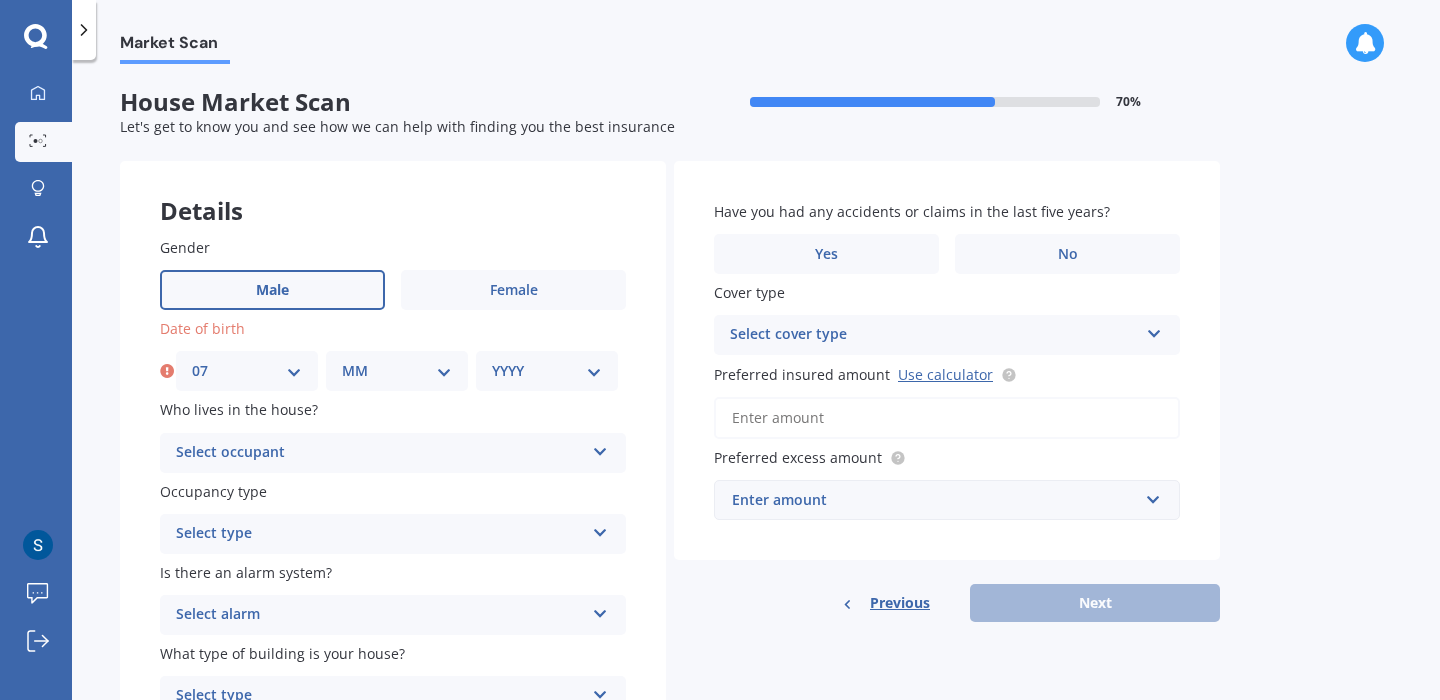 click on "MM 01 02 03 04 05 06 07 08 09 10 11 12" at bounding box center [397, 371] 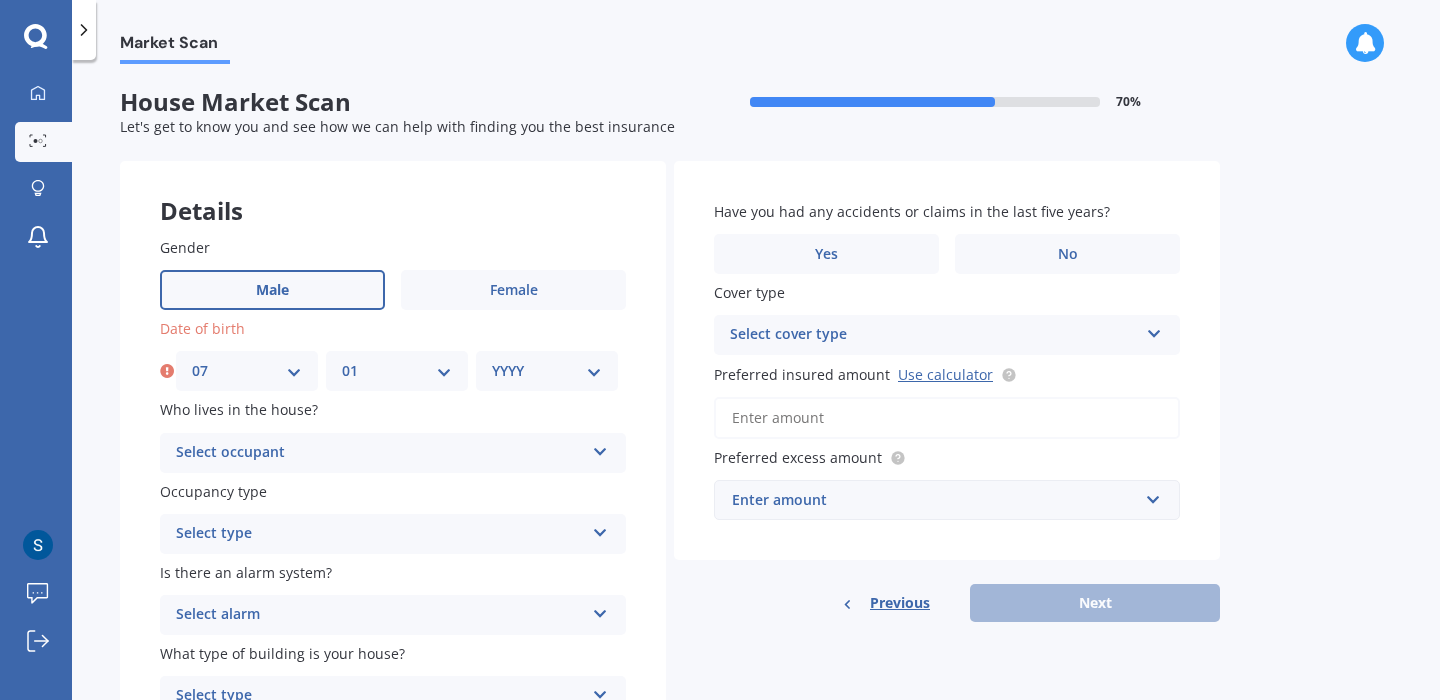 click on "01" at bounding box center [0, 0] 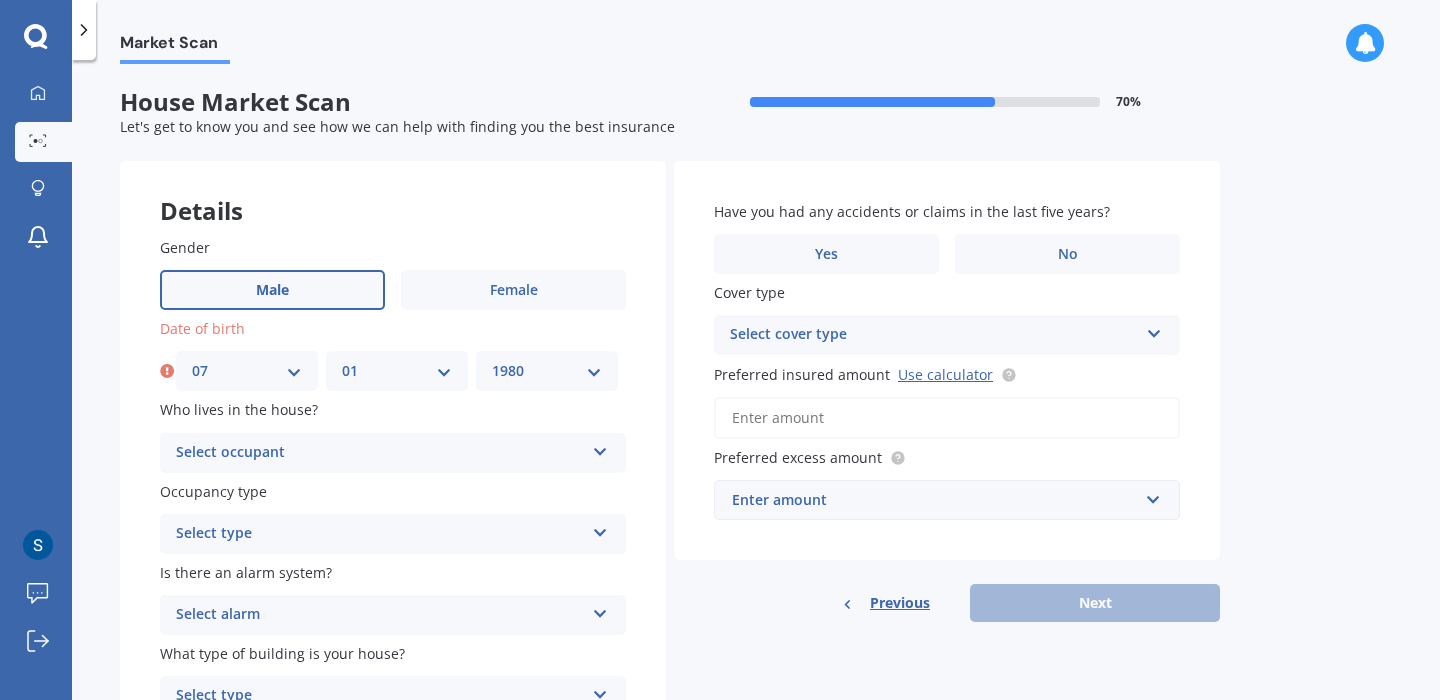 click on "1980" at bounding box center [0, 0] 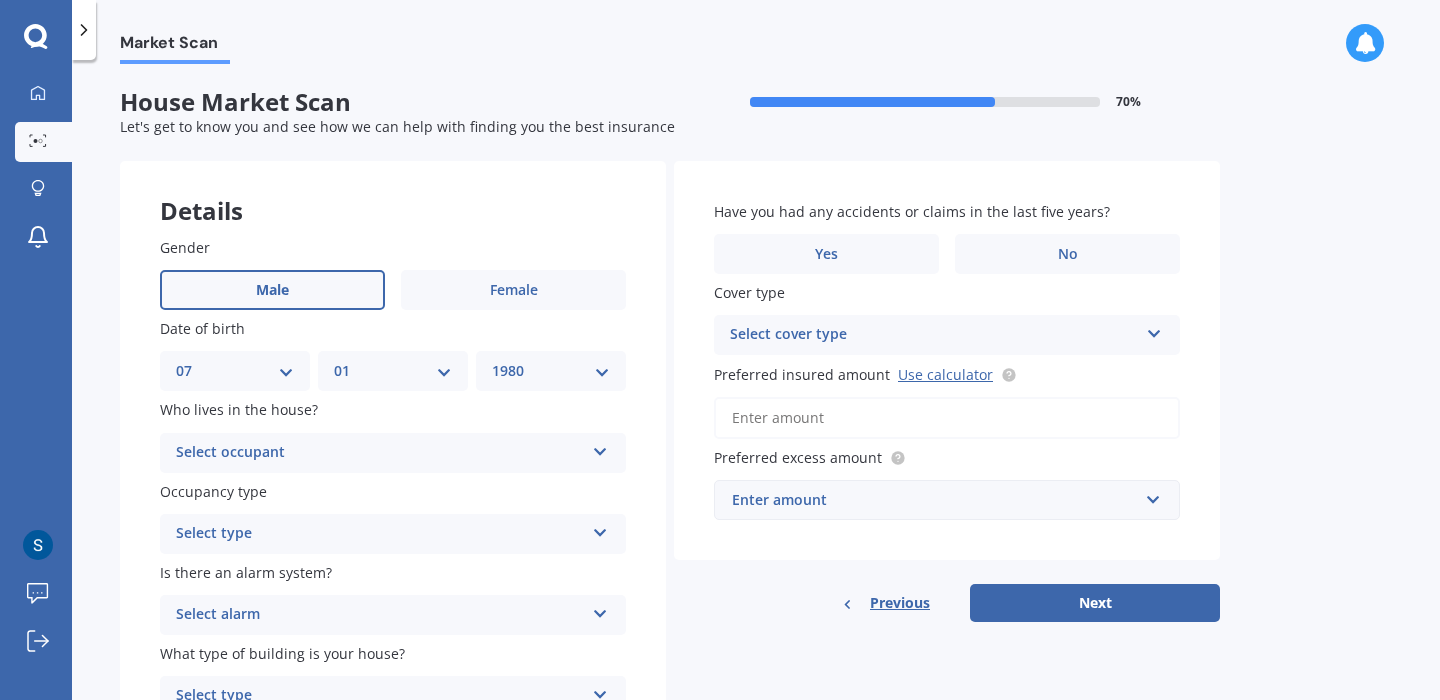 click on "Select occupant" at bounding box center [380, 453] 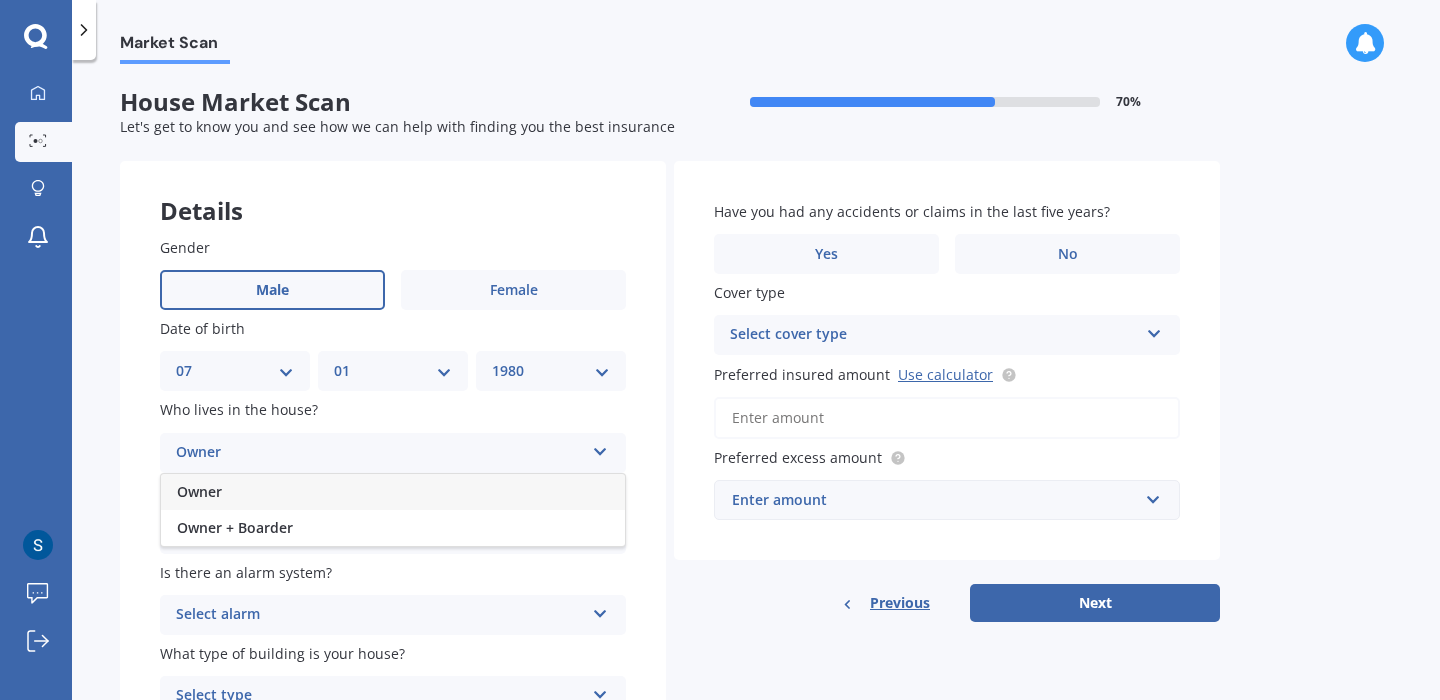 click on "Owner" at bounding box center [199, 491] 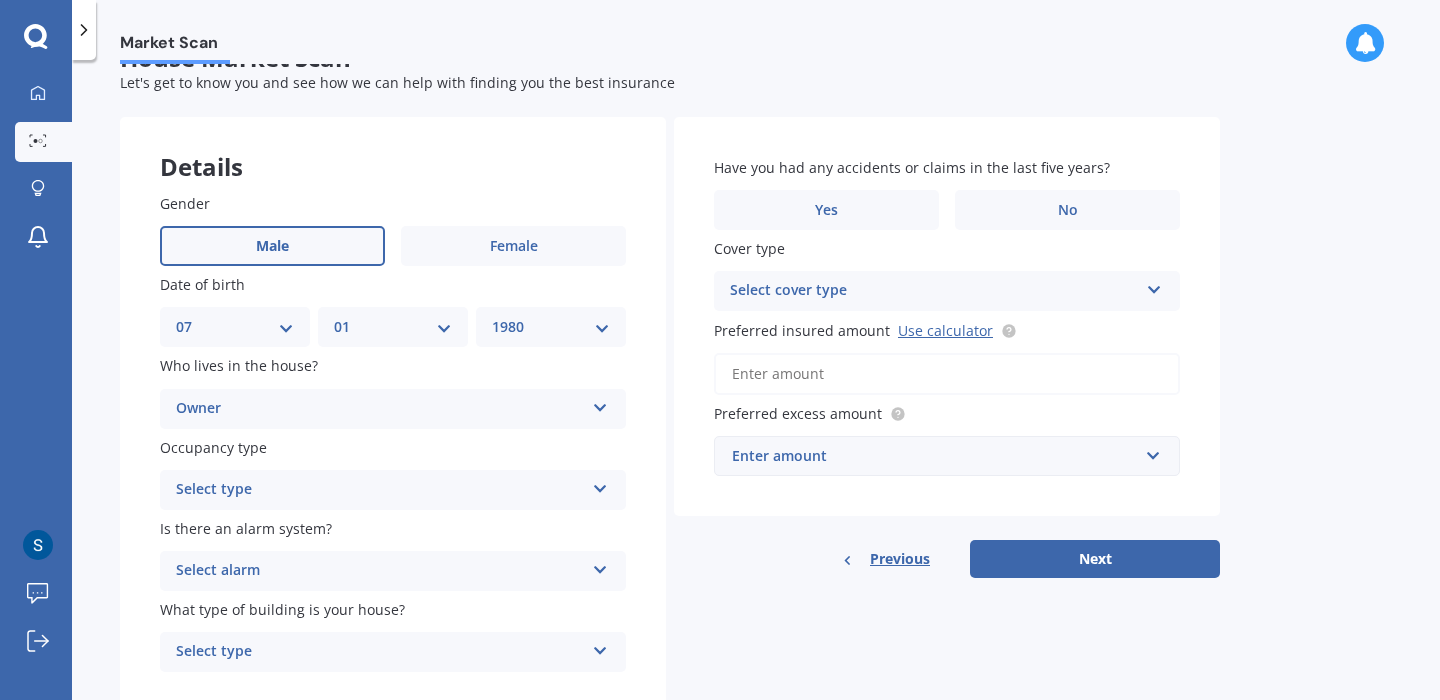 scroll, scrollTop: 111, scrollLeft: 0, axis: vertical 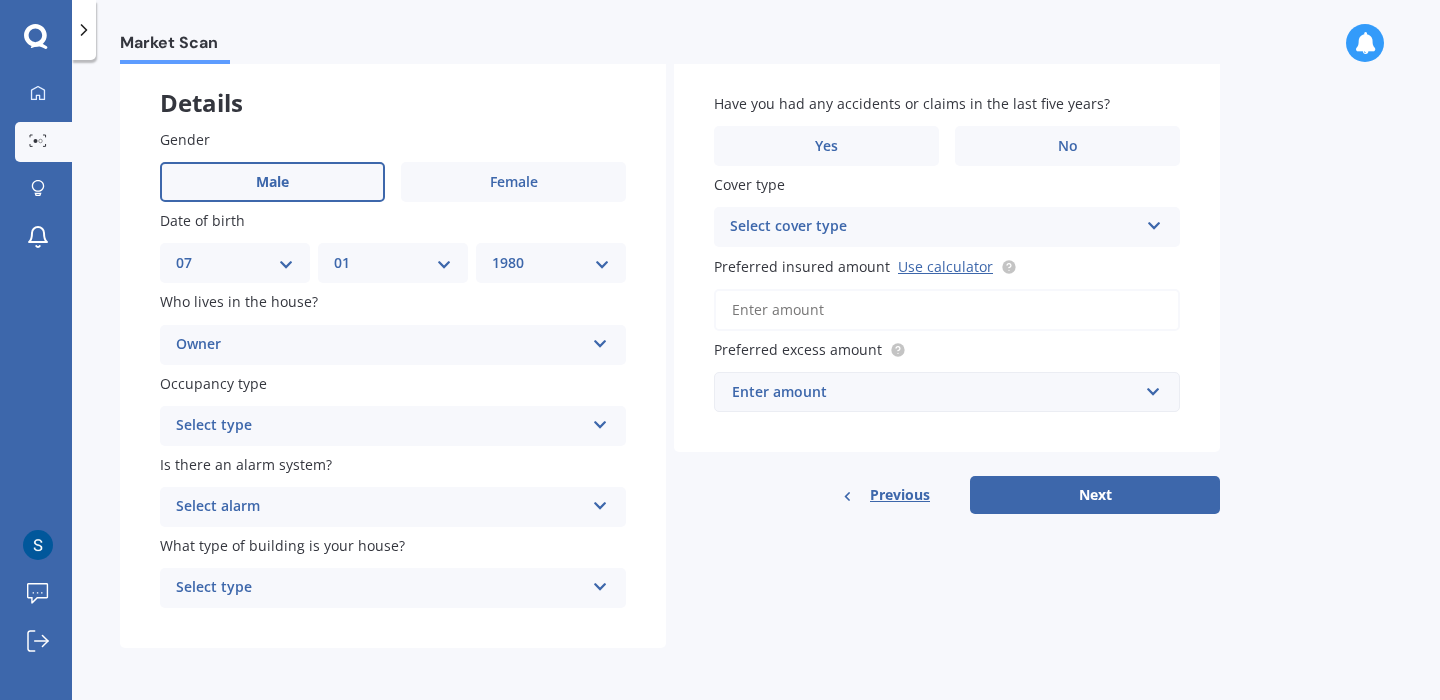 click on "Select type" at bounding box center [380, 426] 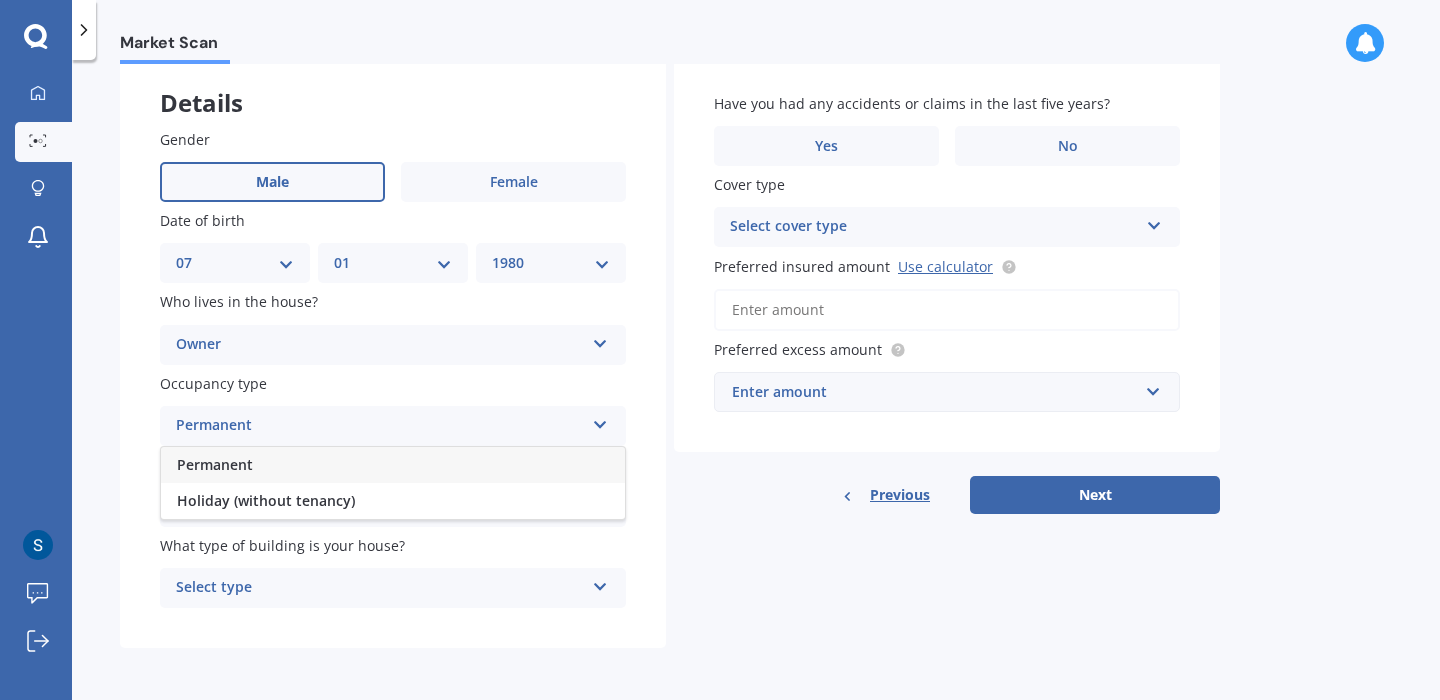 click on "Permanent" at bounding box center (215, 464) 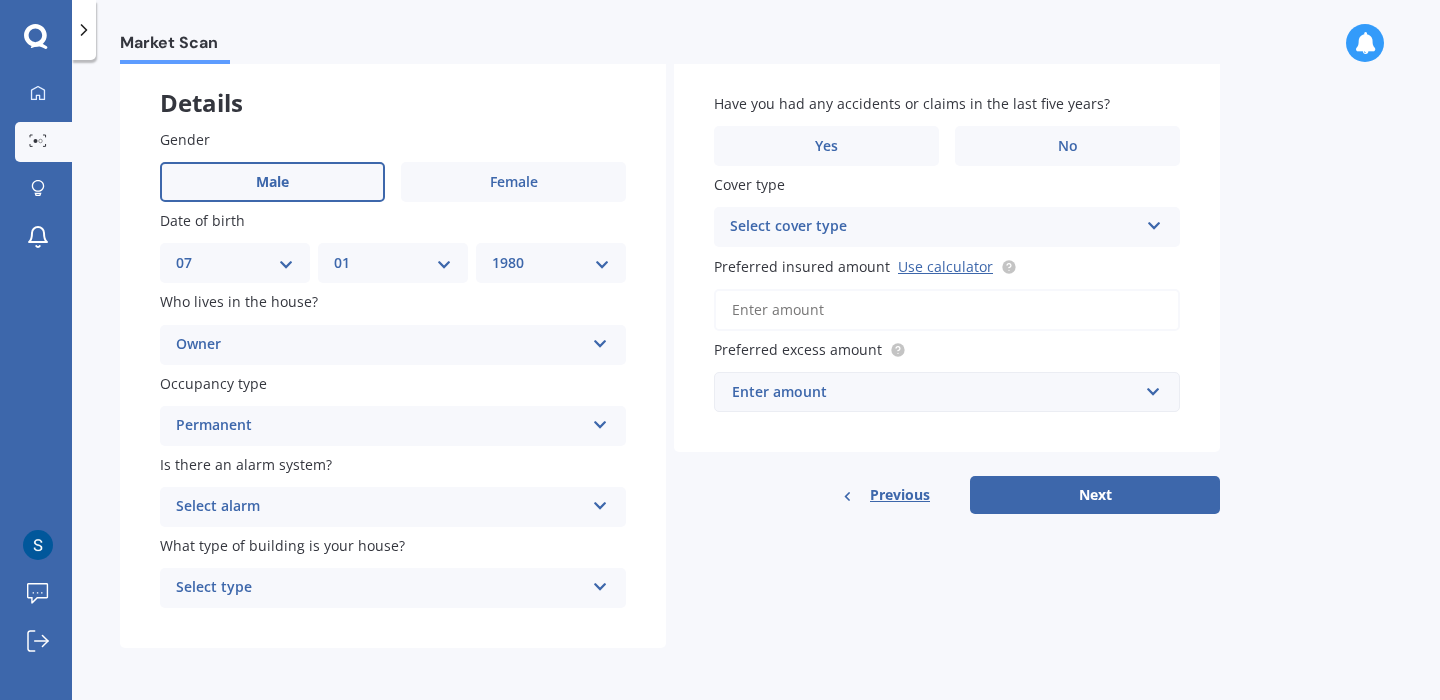 click on "Select alarm" at bounding box center [380, 507] 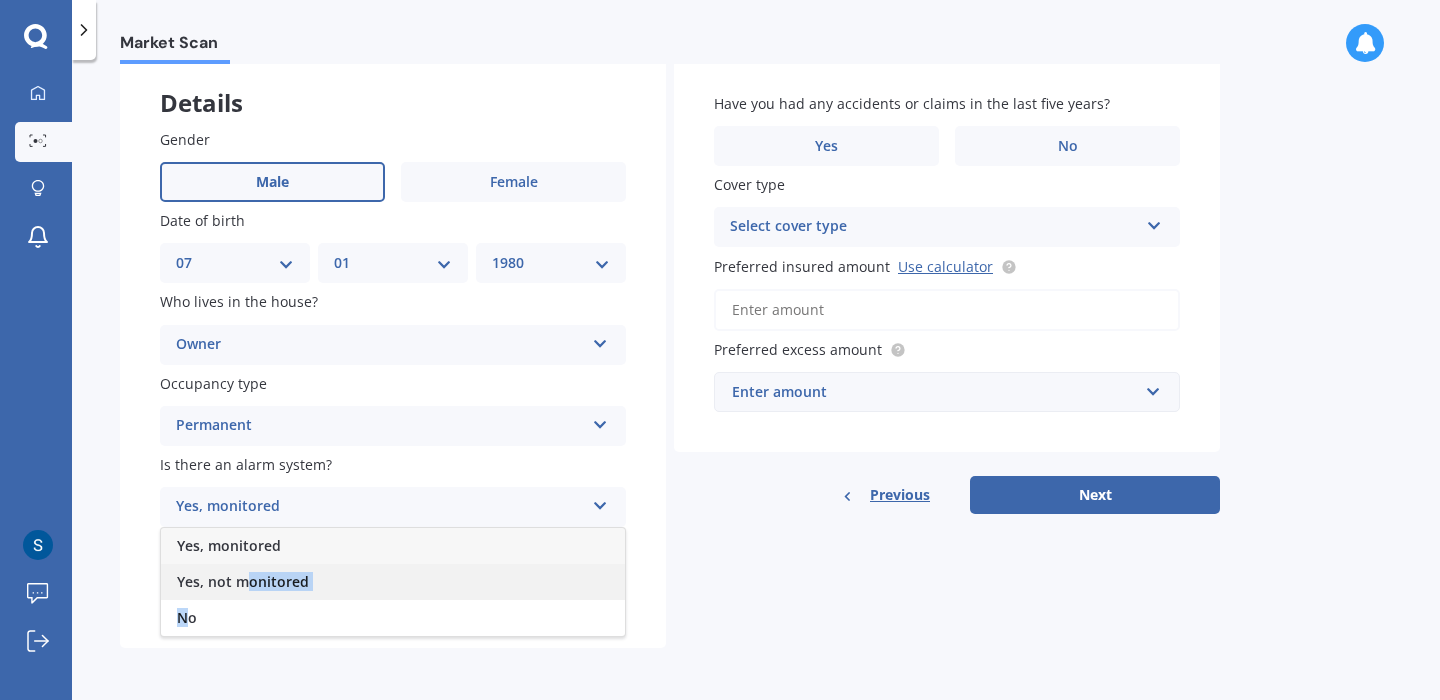 drag, startPoint x: 190, startPoint y: 623, endPoint x: 242, endPoint y: 585, distance: 64.40497 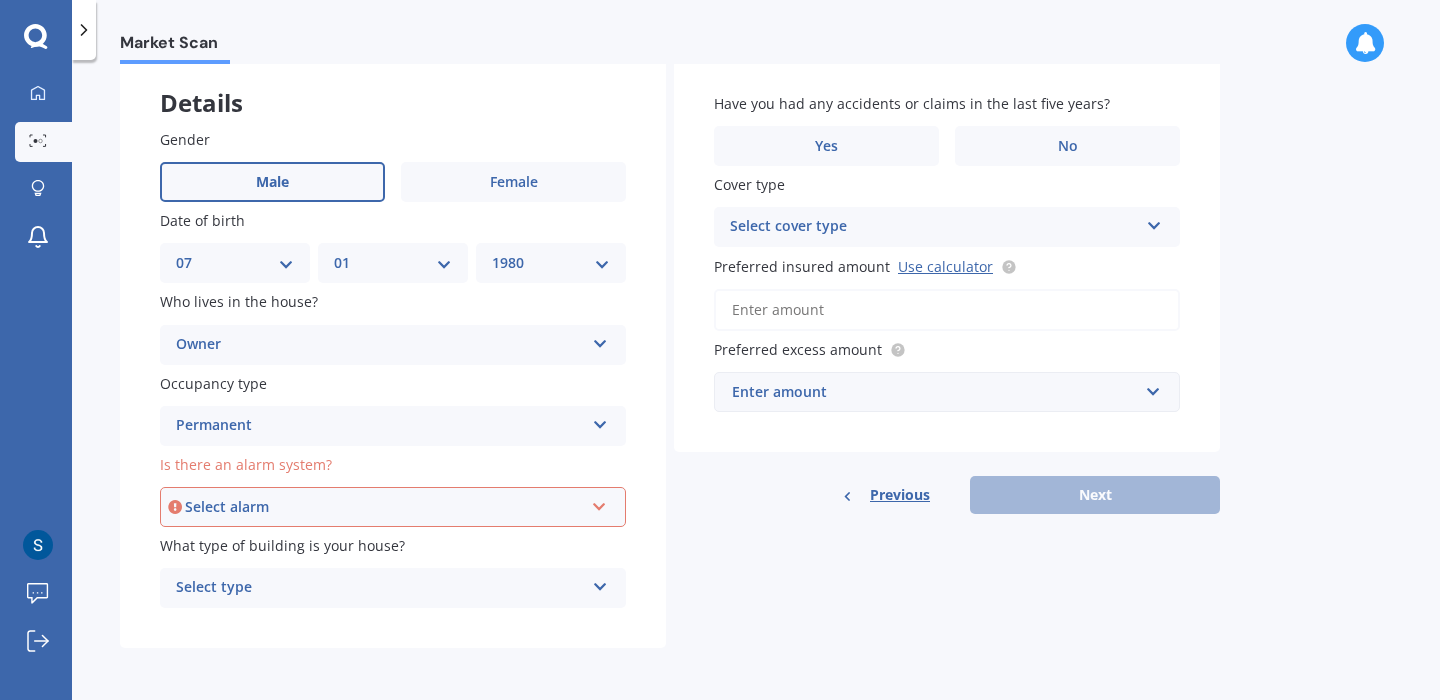 click on "Select alarm Yes, monitored Yes, not monitored No" at bounding box center (393, 507) 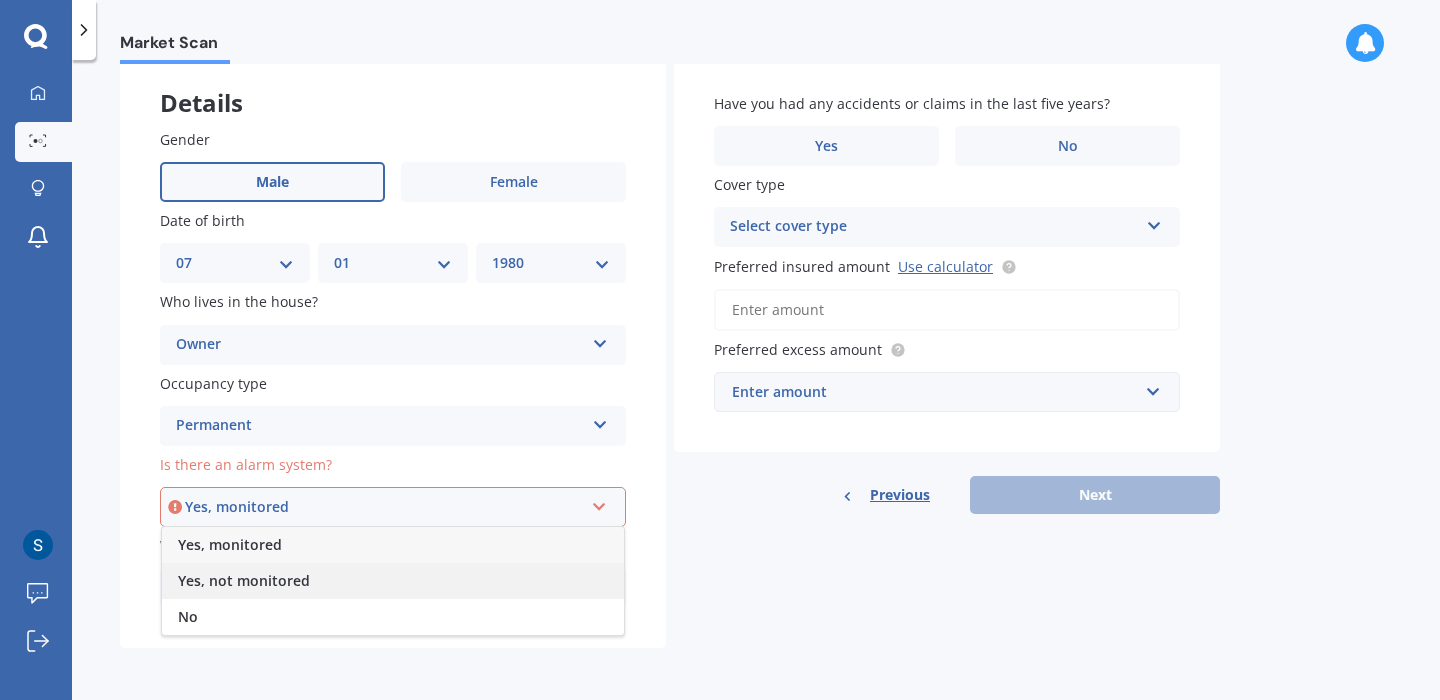 click on "Yes, not monitored" at bounding box center (244, 580) 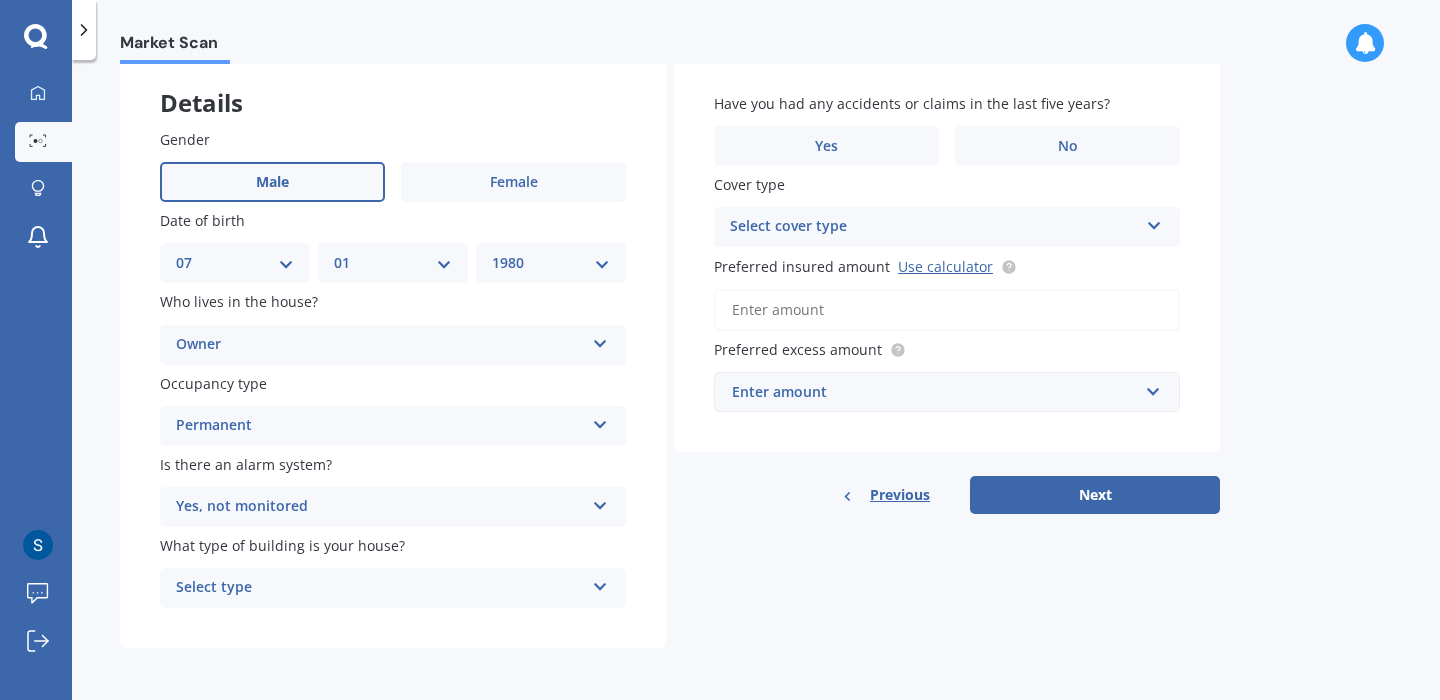 click on "Select type" at bounding box center [380, 588] 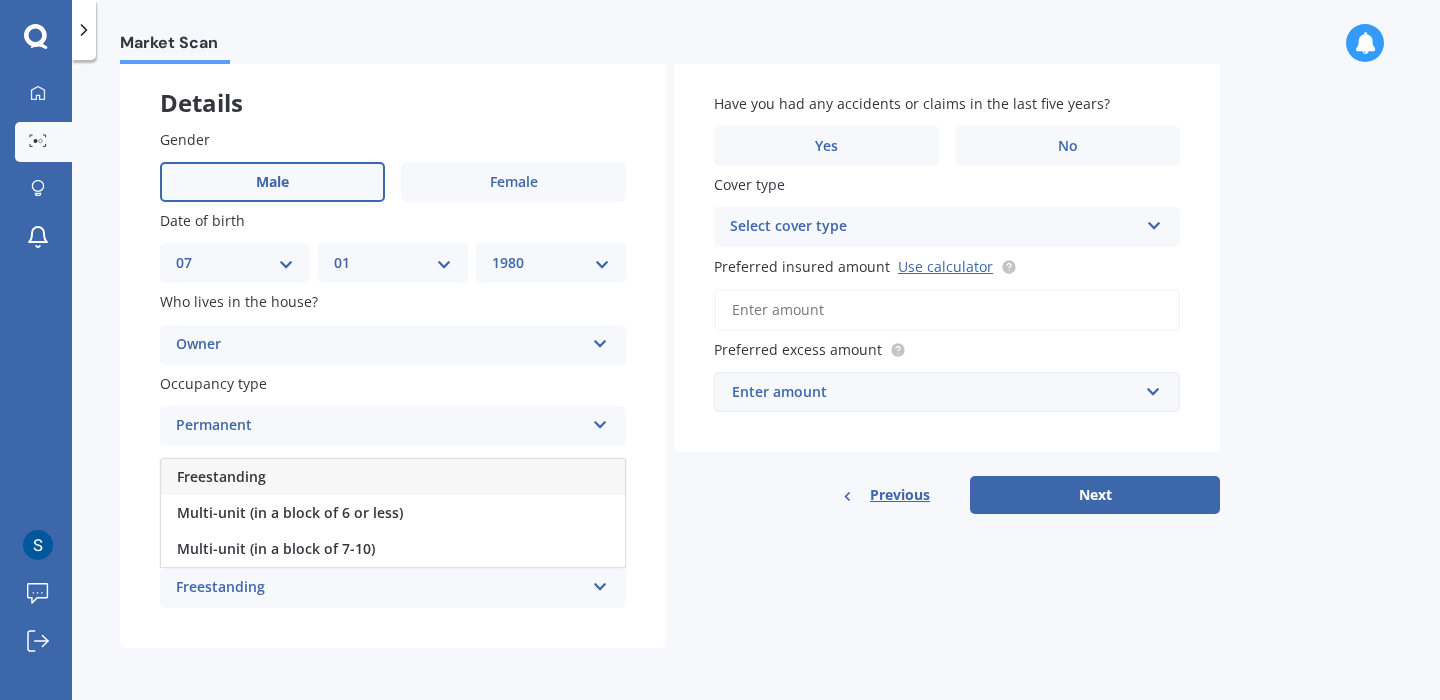 click on "Freestanding" at bounding box center (221, 476) 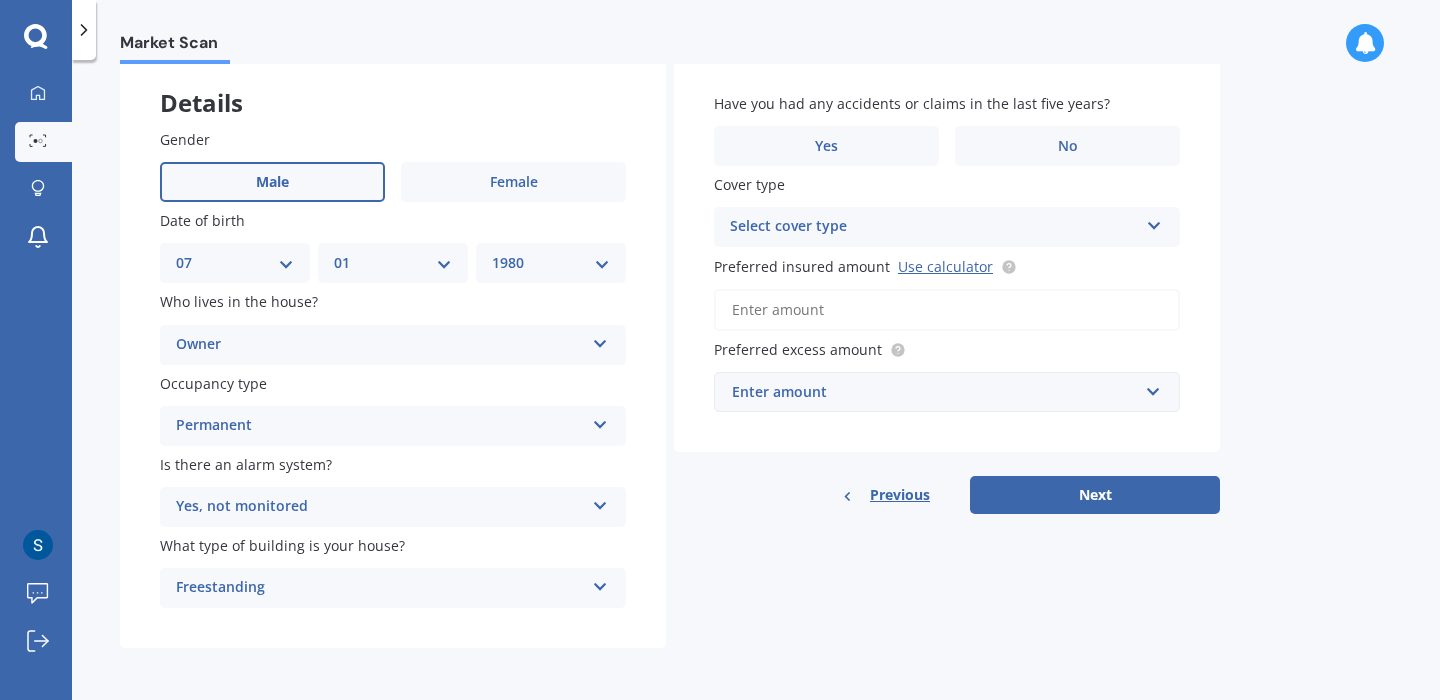 scroll, scrollTop: 0, scrollLeft: 0, axis: both 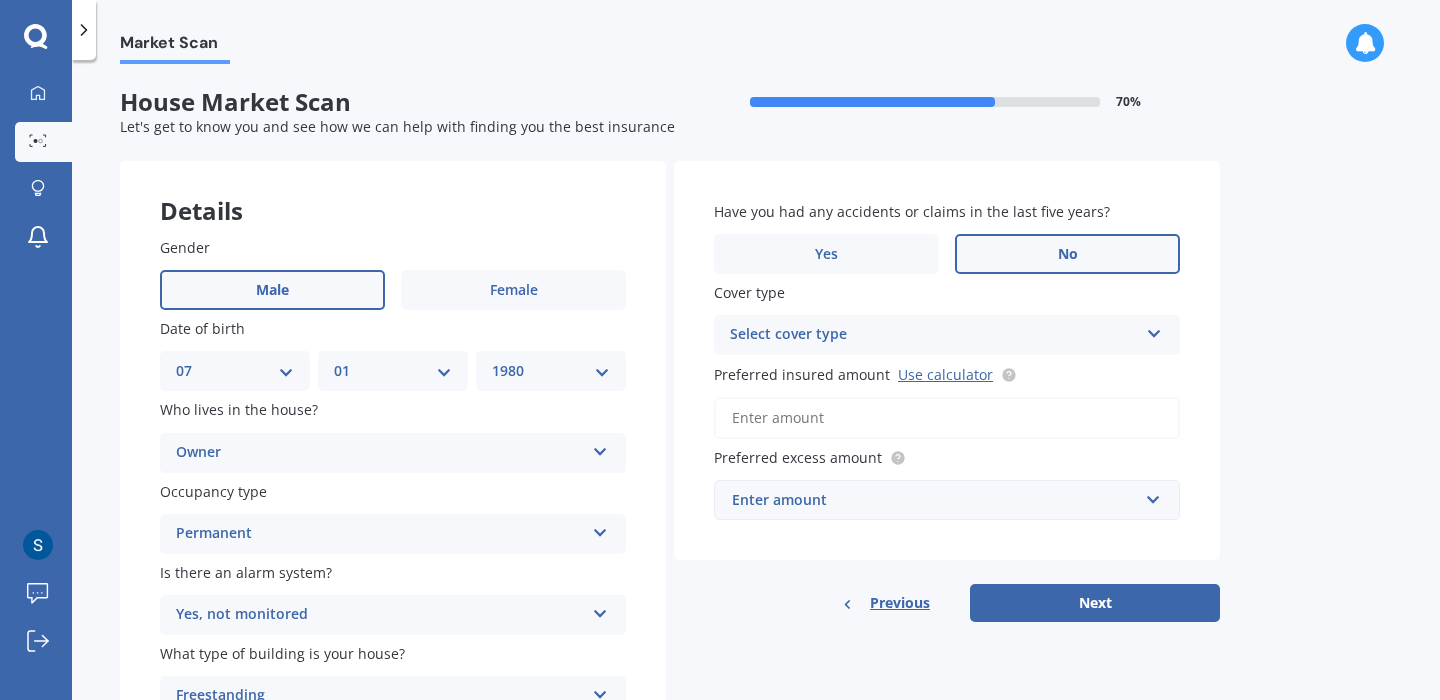 click on "No" at bounding box center (1067, 254) 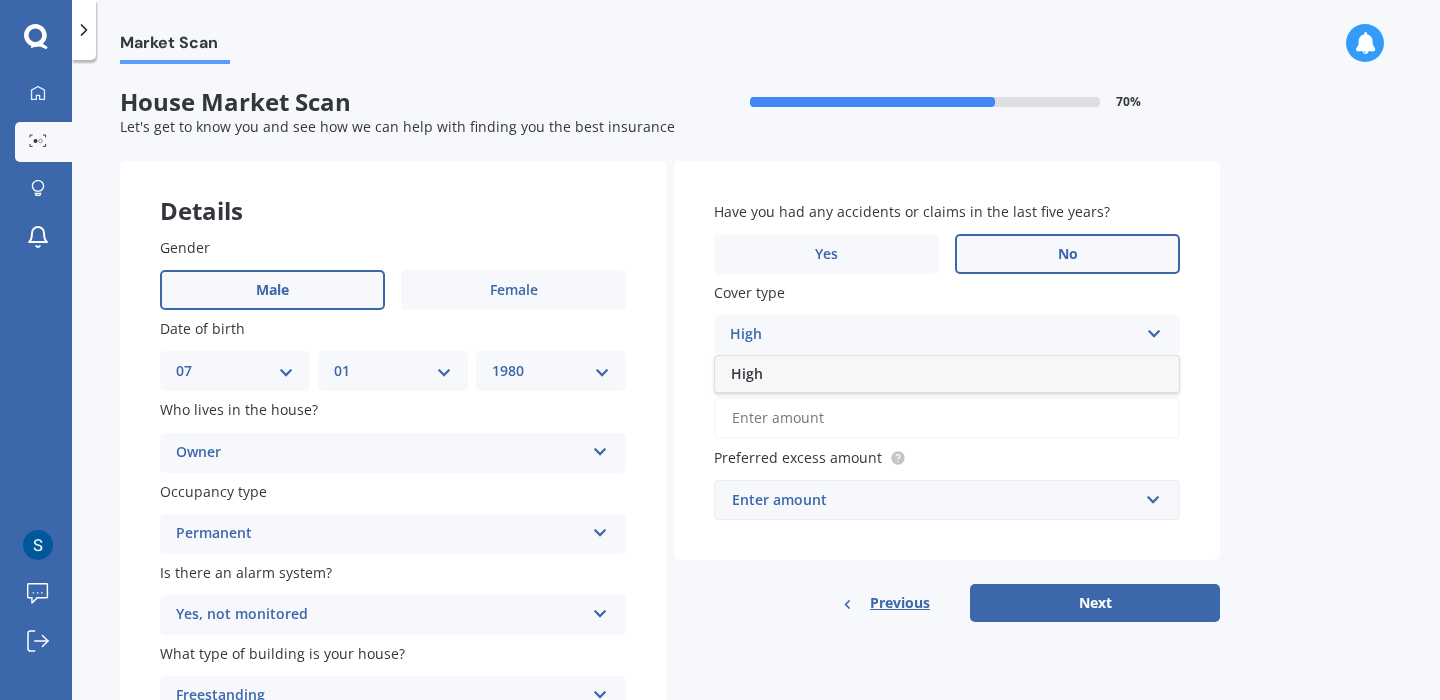 click on "High" at bounding box center (947, 374) 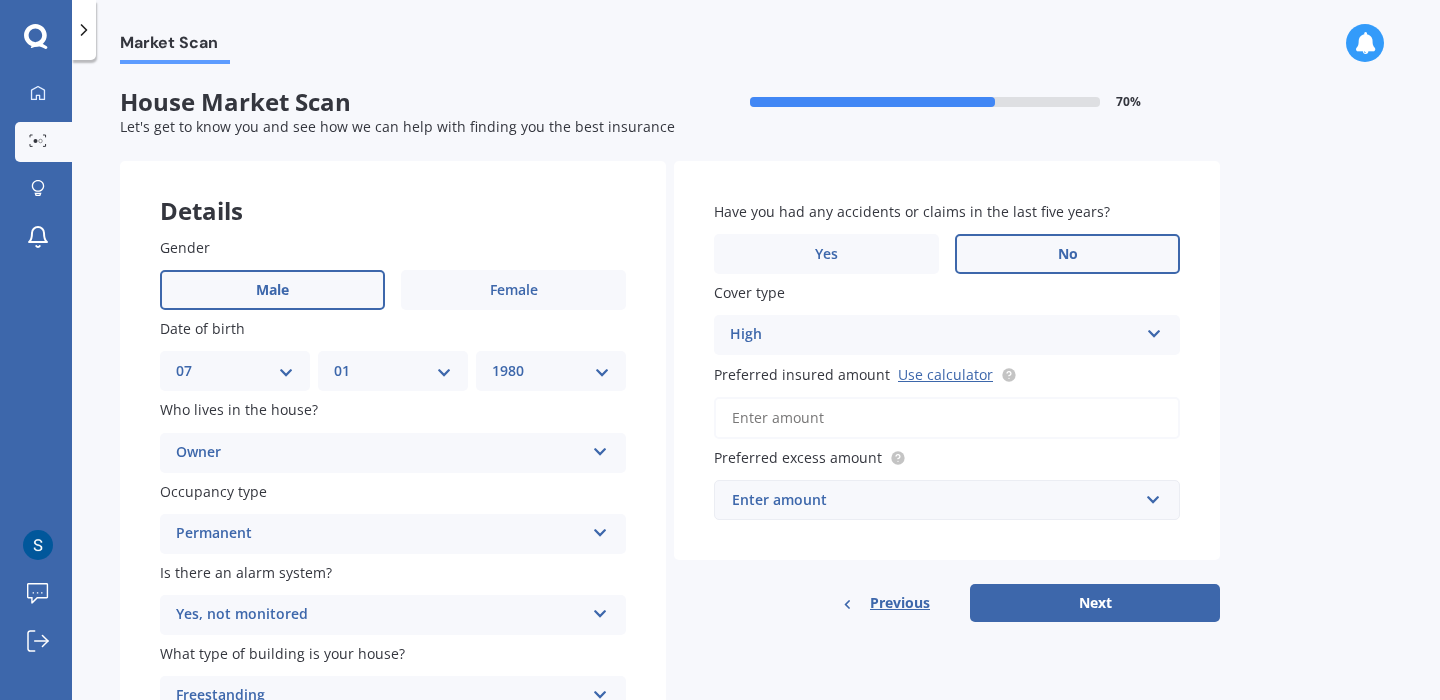 click on "Preferred insured amount Use calculator" at bounding box center (947, 418) 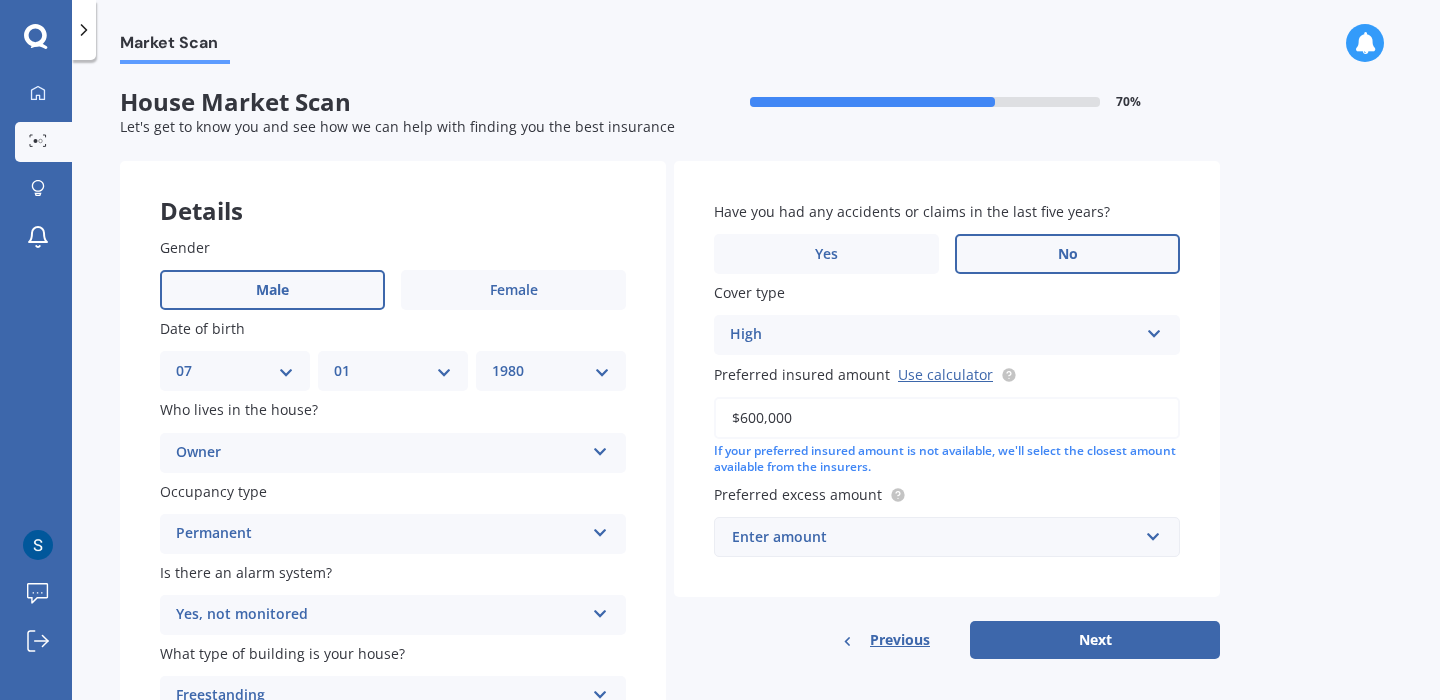 type on "$600,000" 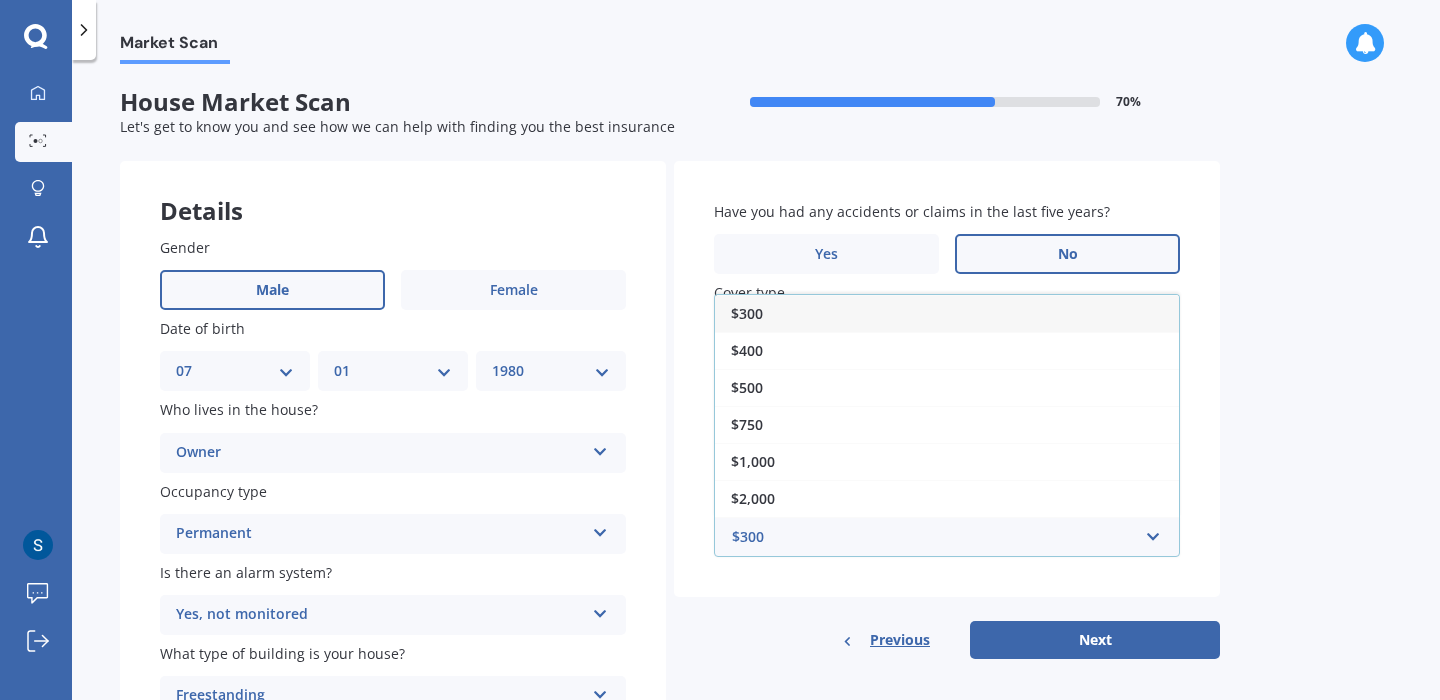 click on "$300" at bounding box center [947, 313] 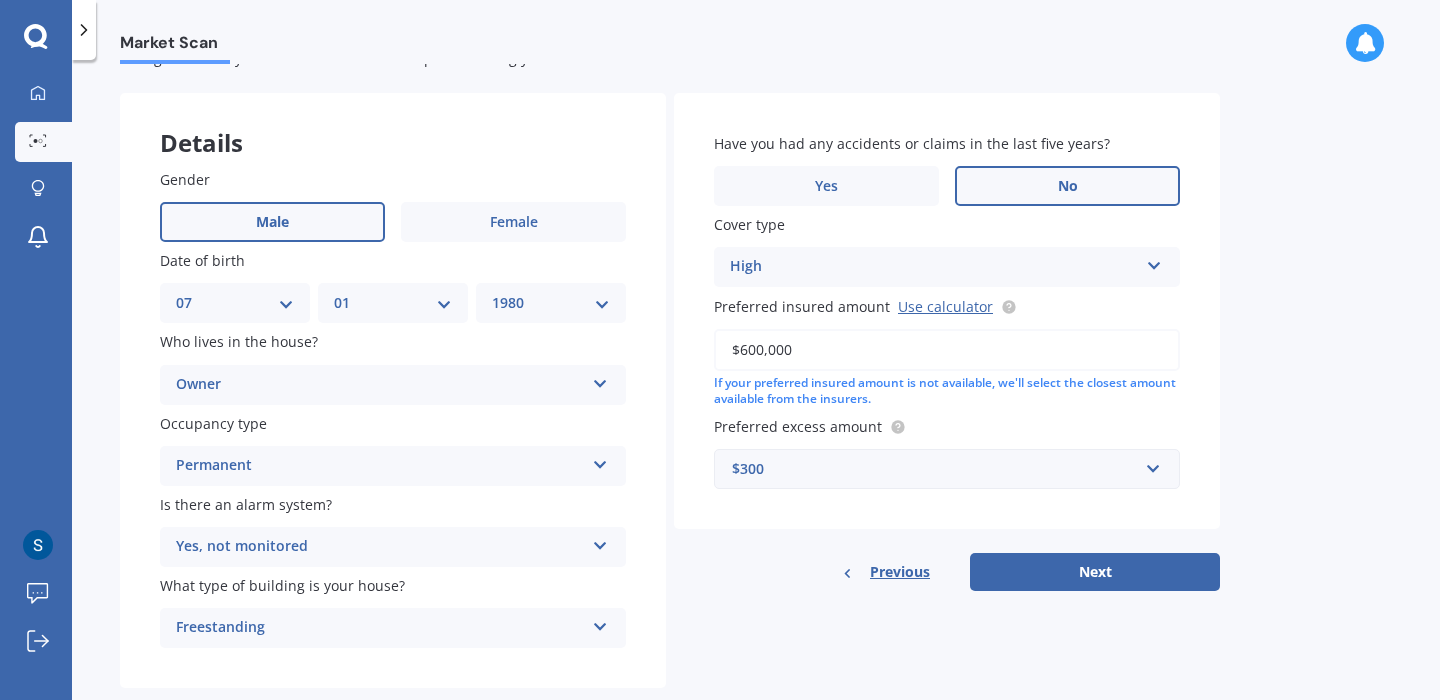 scroll, scrollTop: 111, scrollLeft: 0, axis: vertical 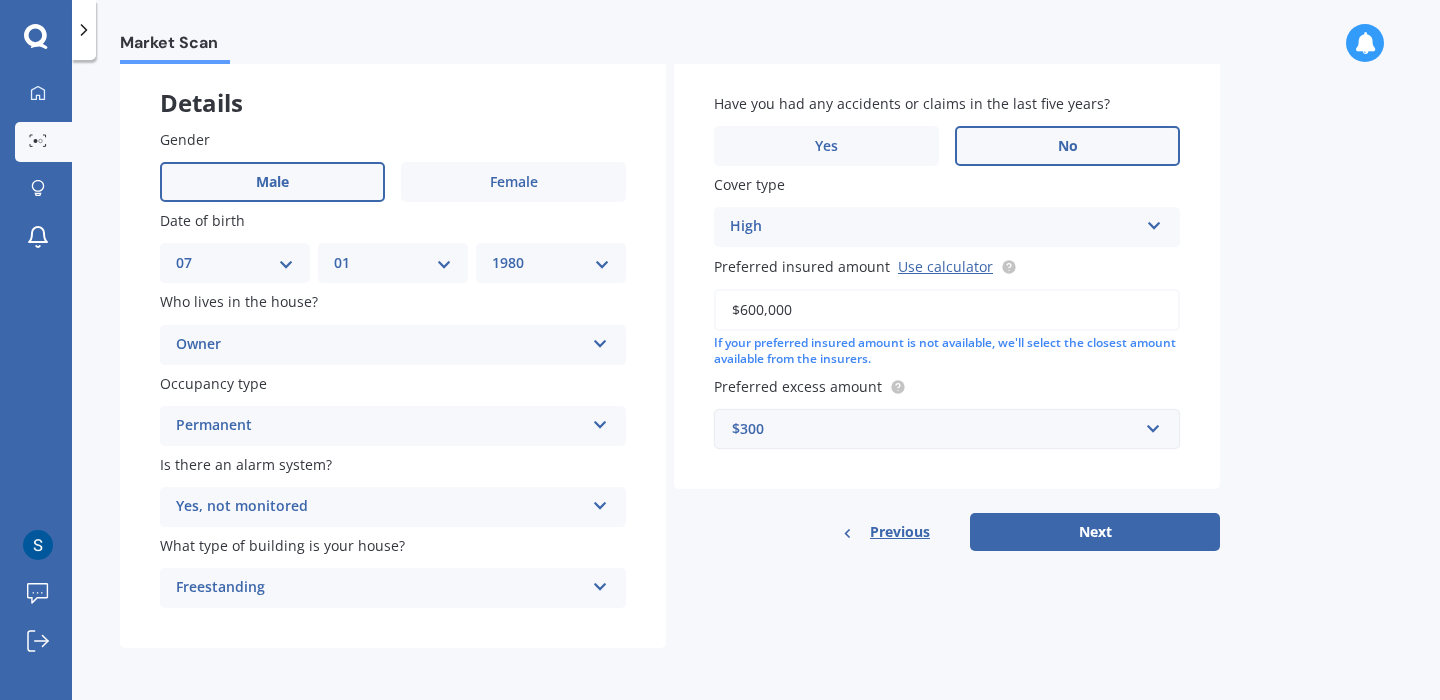 click on "$300" at bounding box center (935, 429) 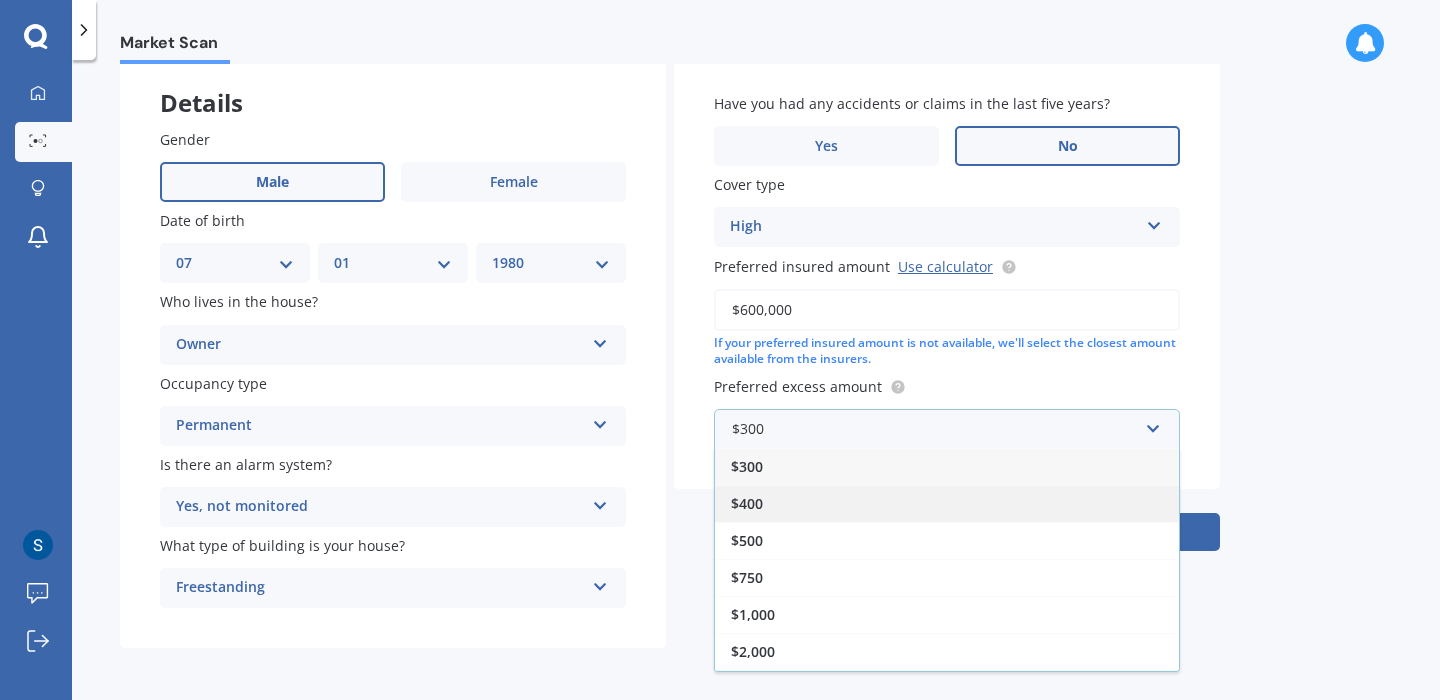 click on "$400" at bounding box center (747, 503) 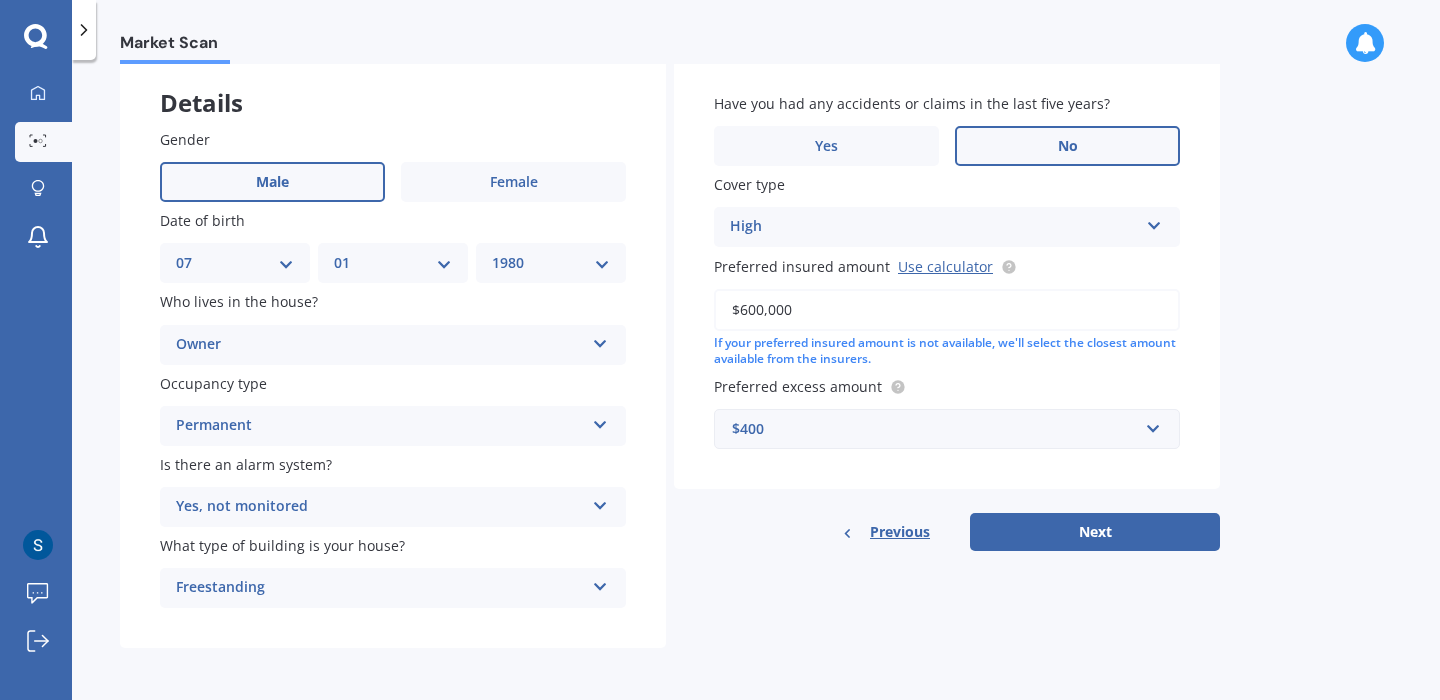 click on "Next" at bounding box center [1095, 532] 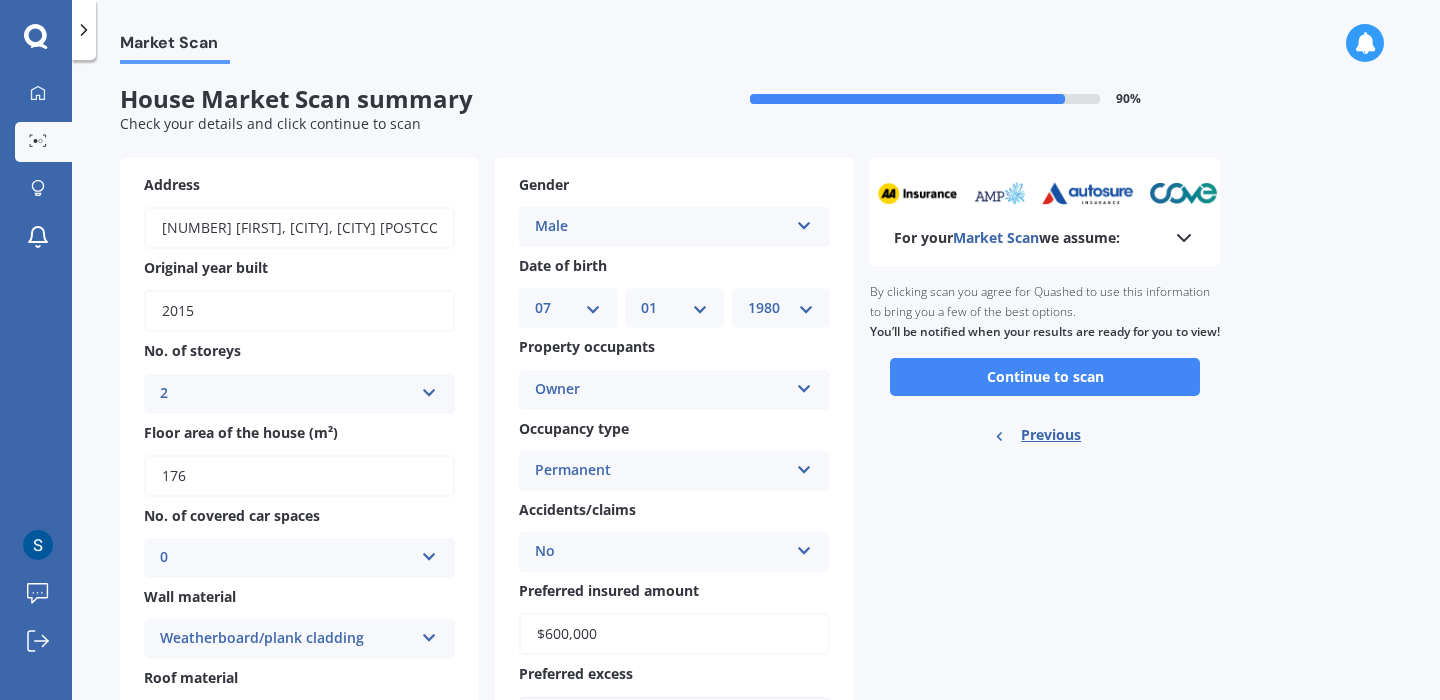 scroll, scrollTop: 0, scrollLeft: 0, axis: both 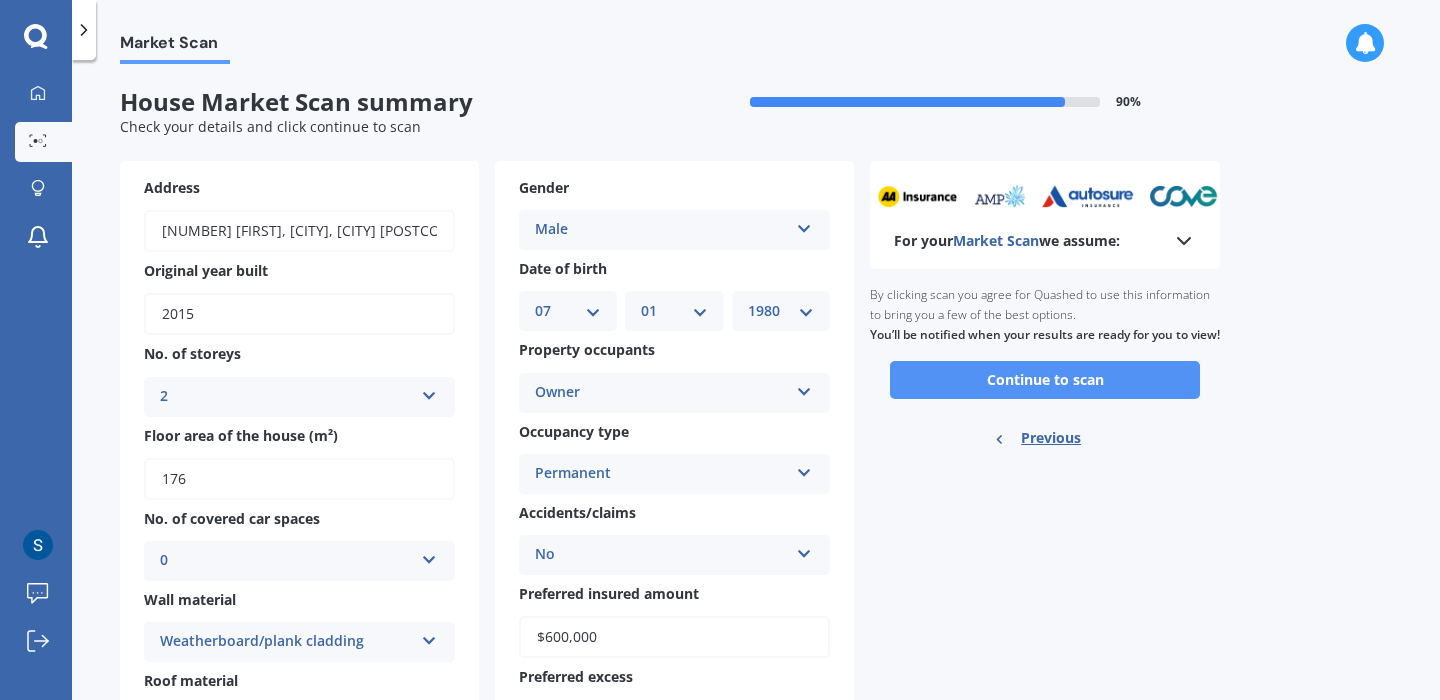 click on "Continue to scan" at bounding box center (1045, 380) 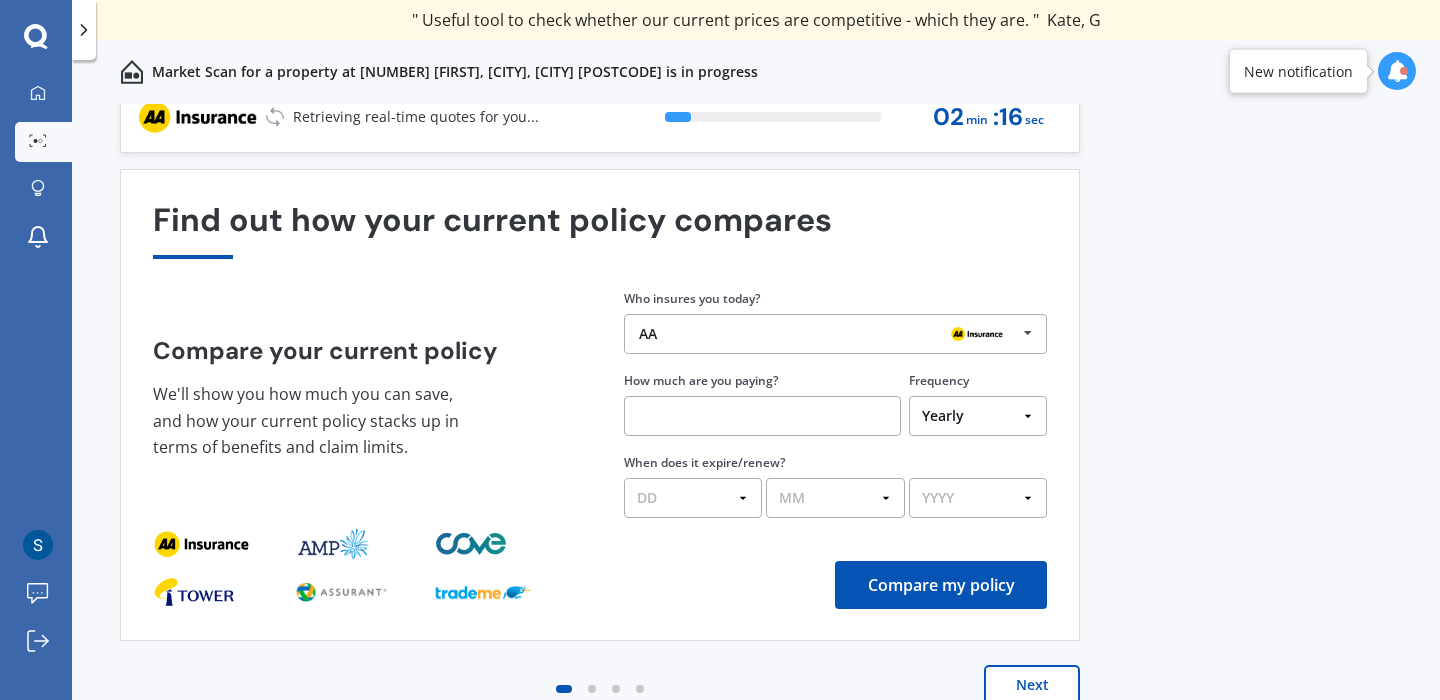 scroll, scrollTop: 0, scrollLeft: 0, axis: both 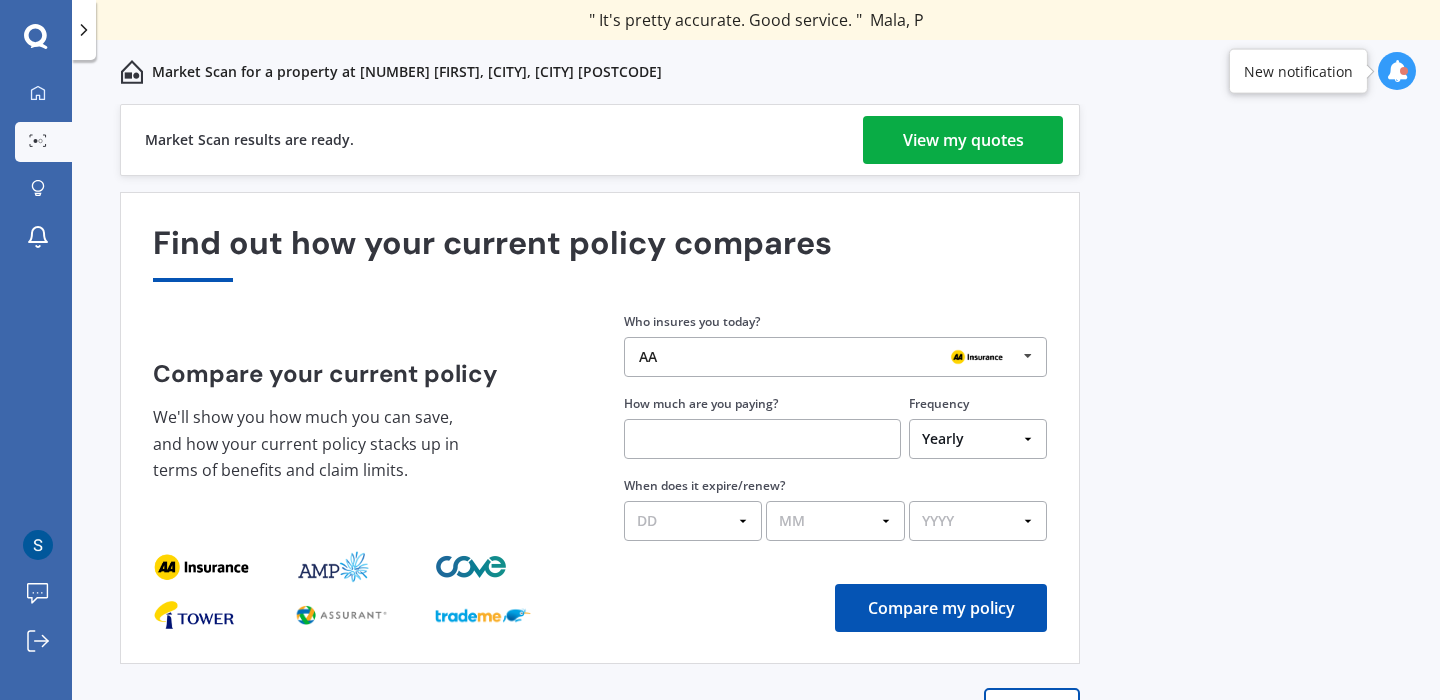 click on "View my quotes" at bounding box center (963, 140) 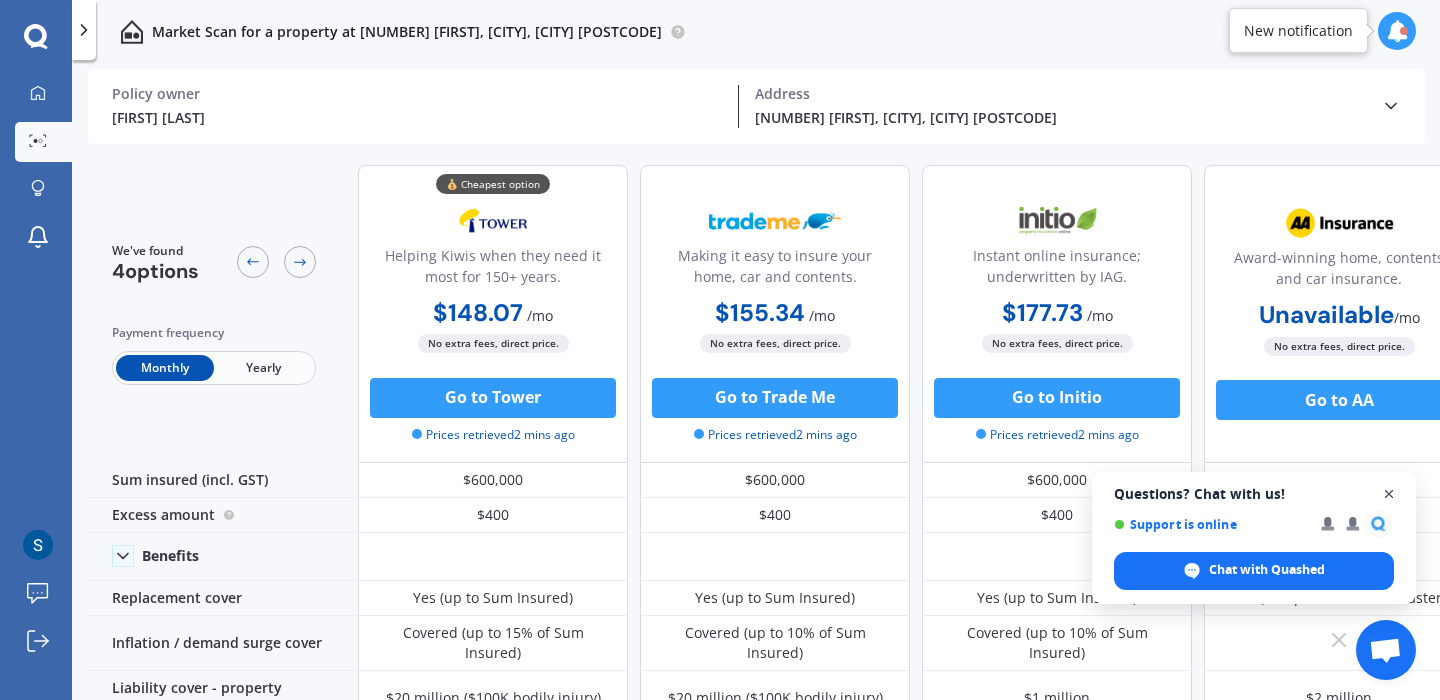 click at bounding box center (1389, 494) 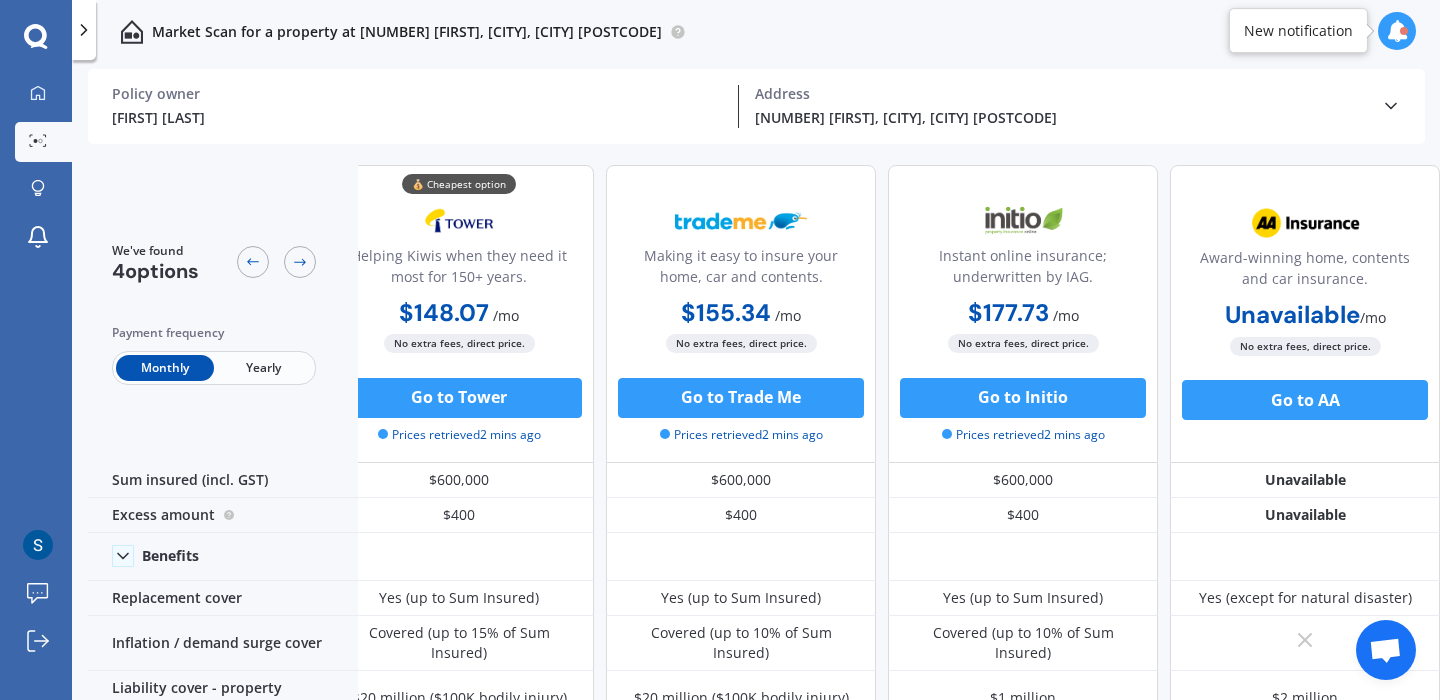 scroll, scrollTop: 0, scrollLeft: 0, axis: both 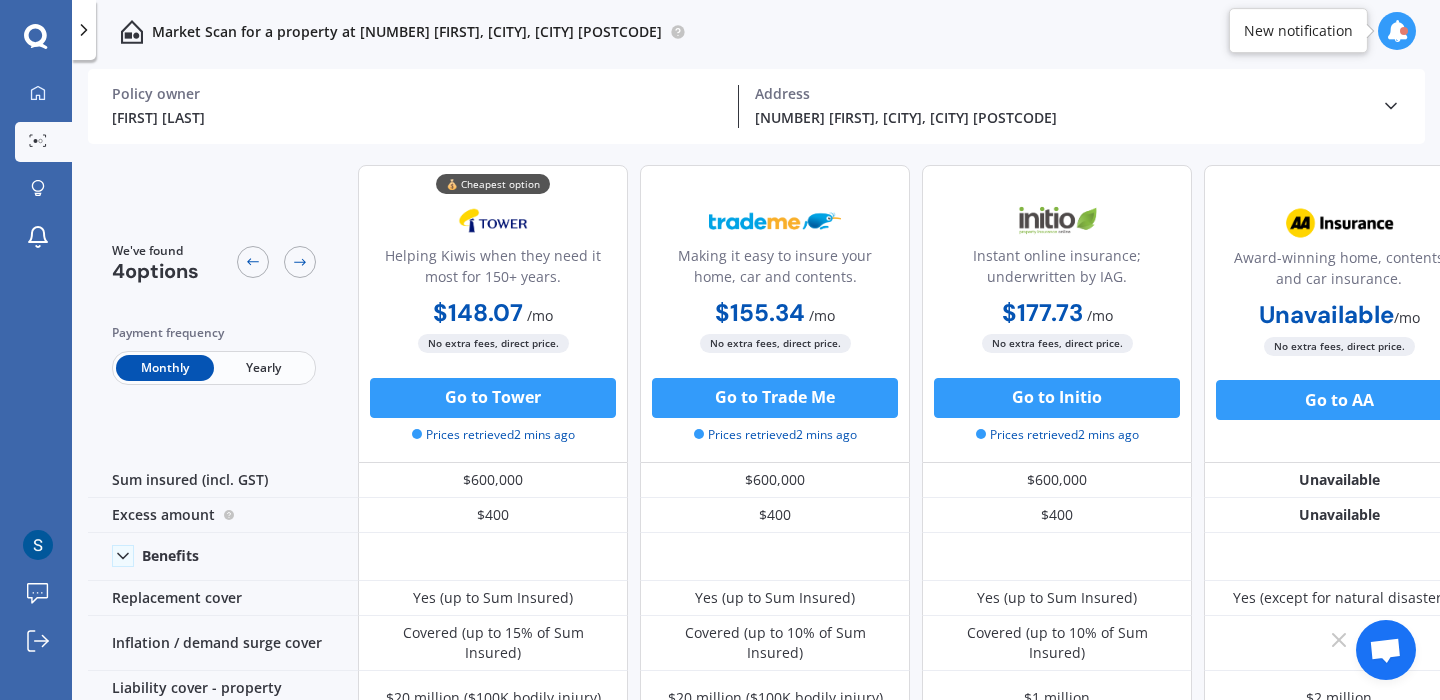 click on "Yearly" at bounding box center [263, 368] 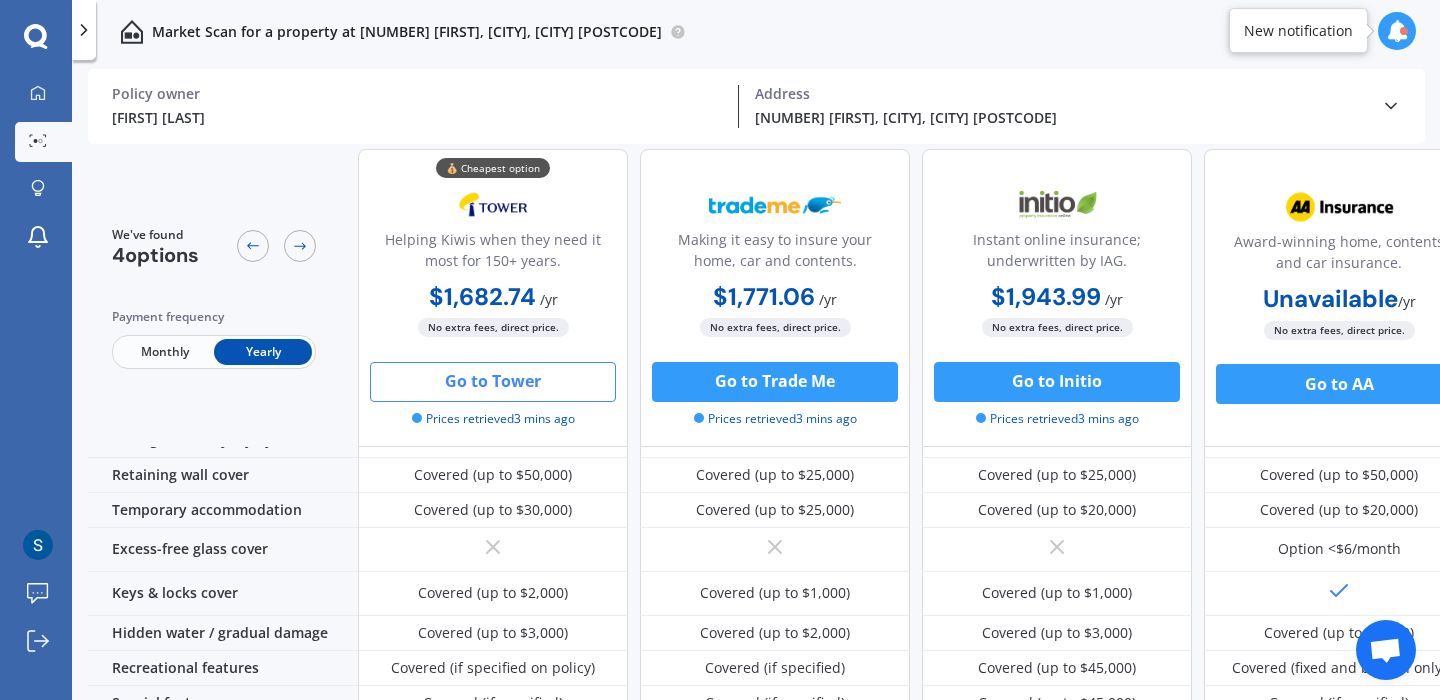 scroll, scrollTop: 0, scrollLeft: 0, axis: both 